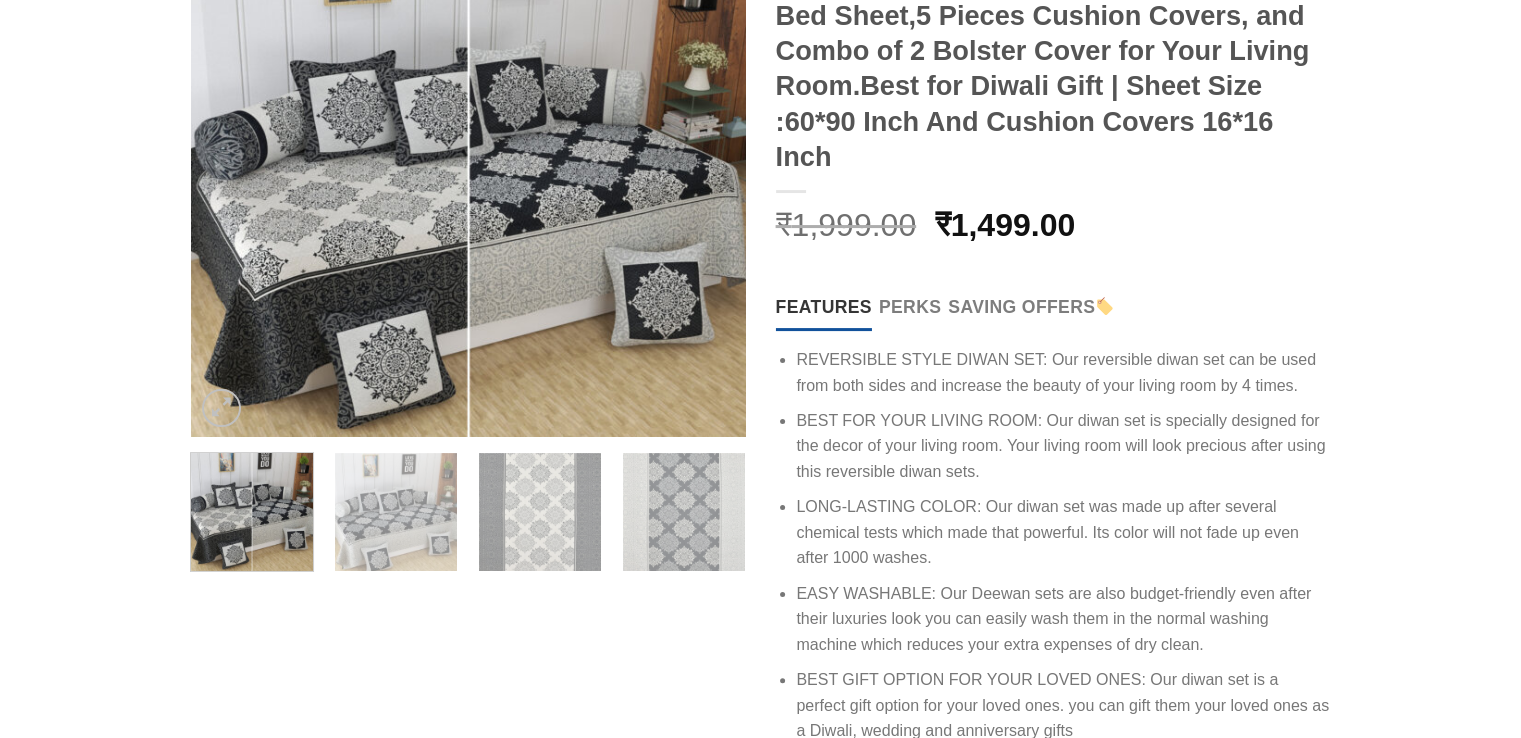 scroll, scrollTop: 0, scrollLeft: 0, axis: both 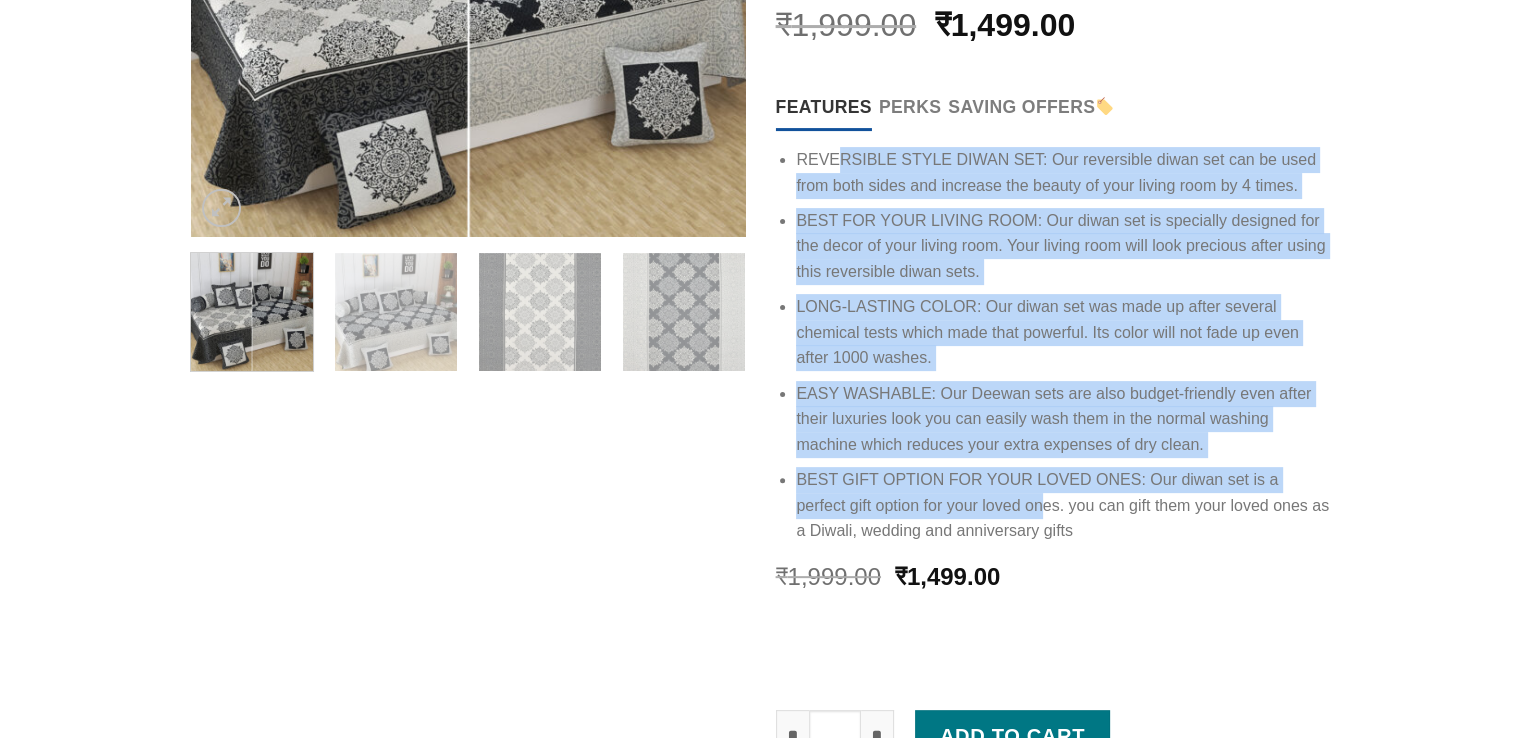 drag, startPoint x: 843, startPoint y: 137, endPoint x: 1043, endPoint y: 514, distance: 426.76575 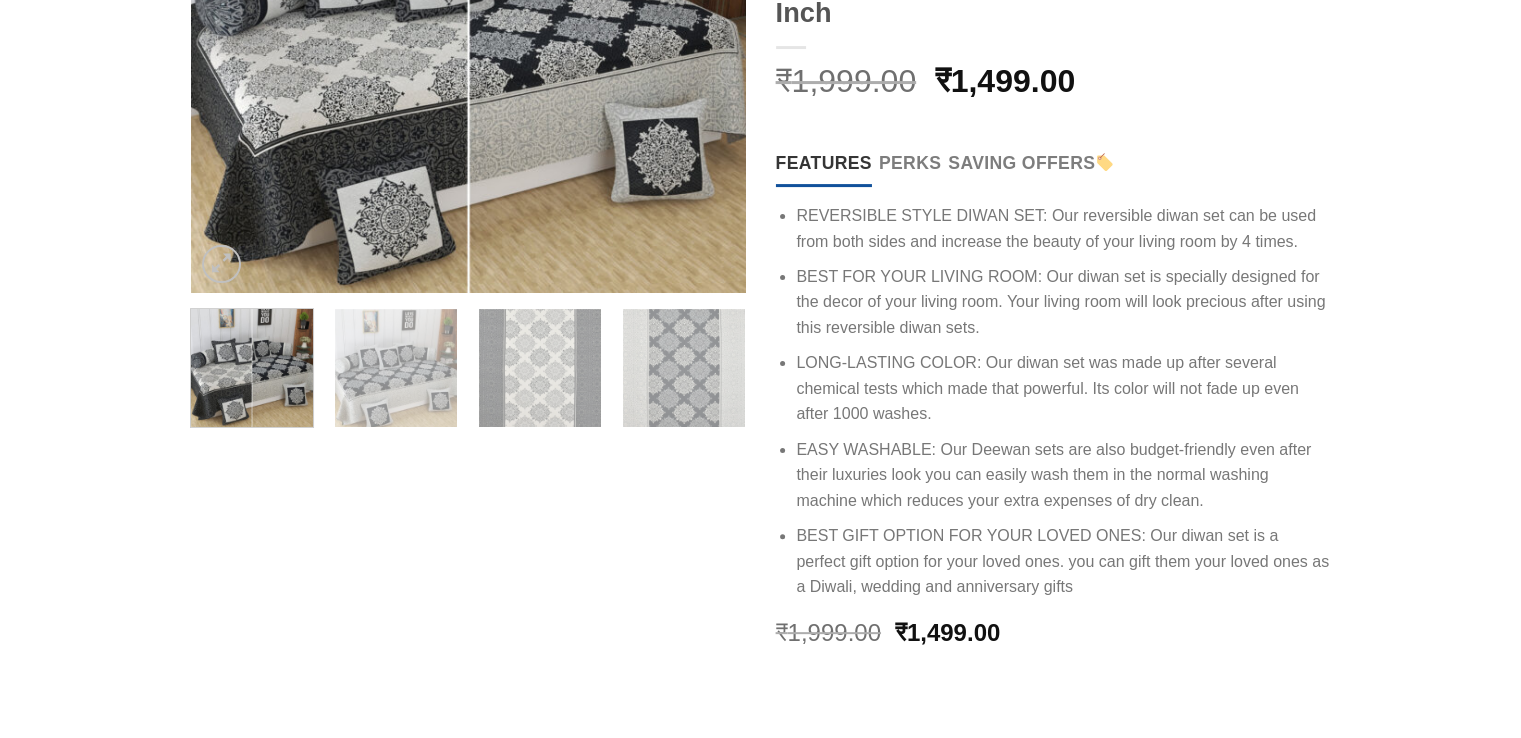 scroll, scrollTop: 428, scrollLeft: 0, axis: vertical 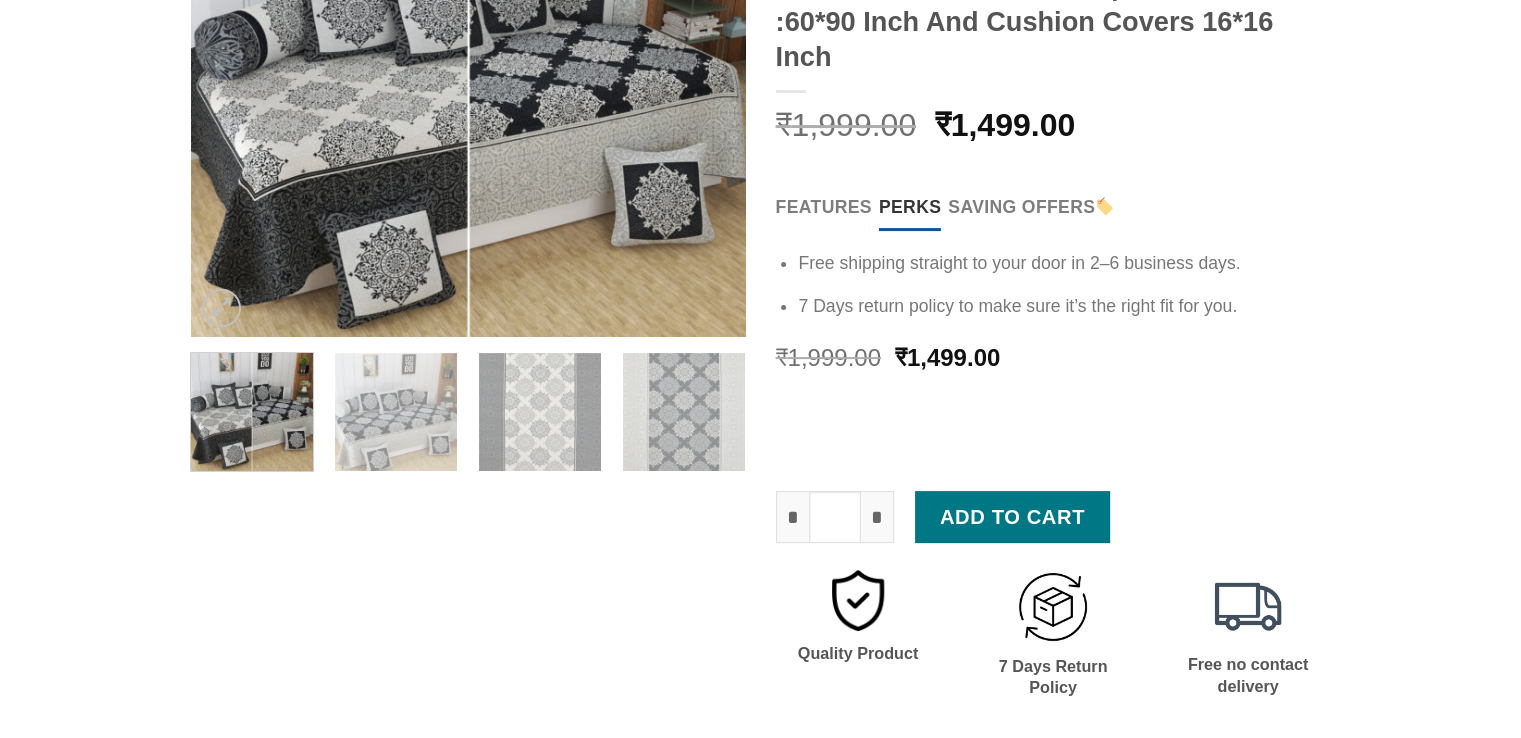 click on "Perks" at bounding box center [910, 207] 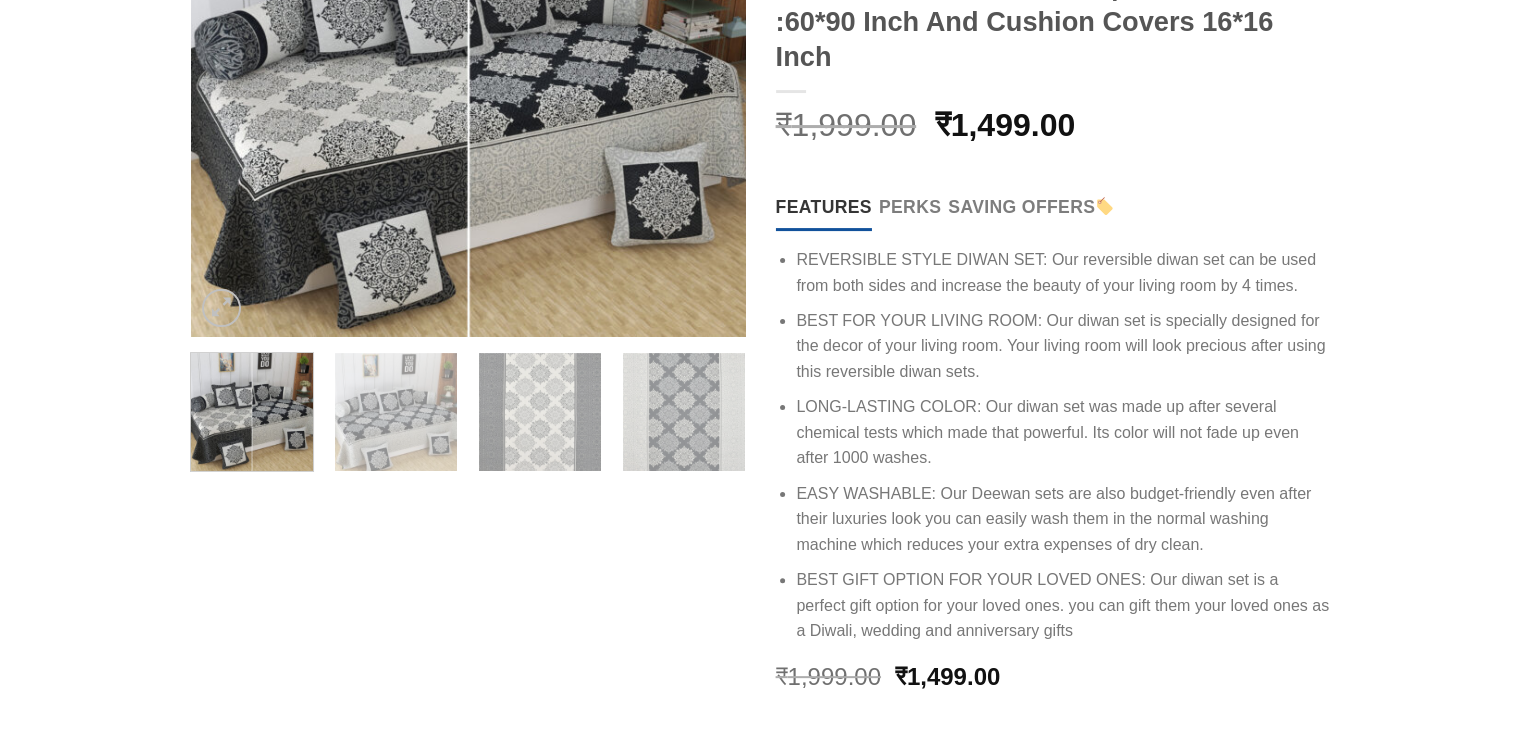 click on "Features" at bounding box center [824, 207] 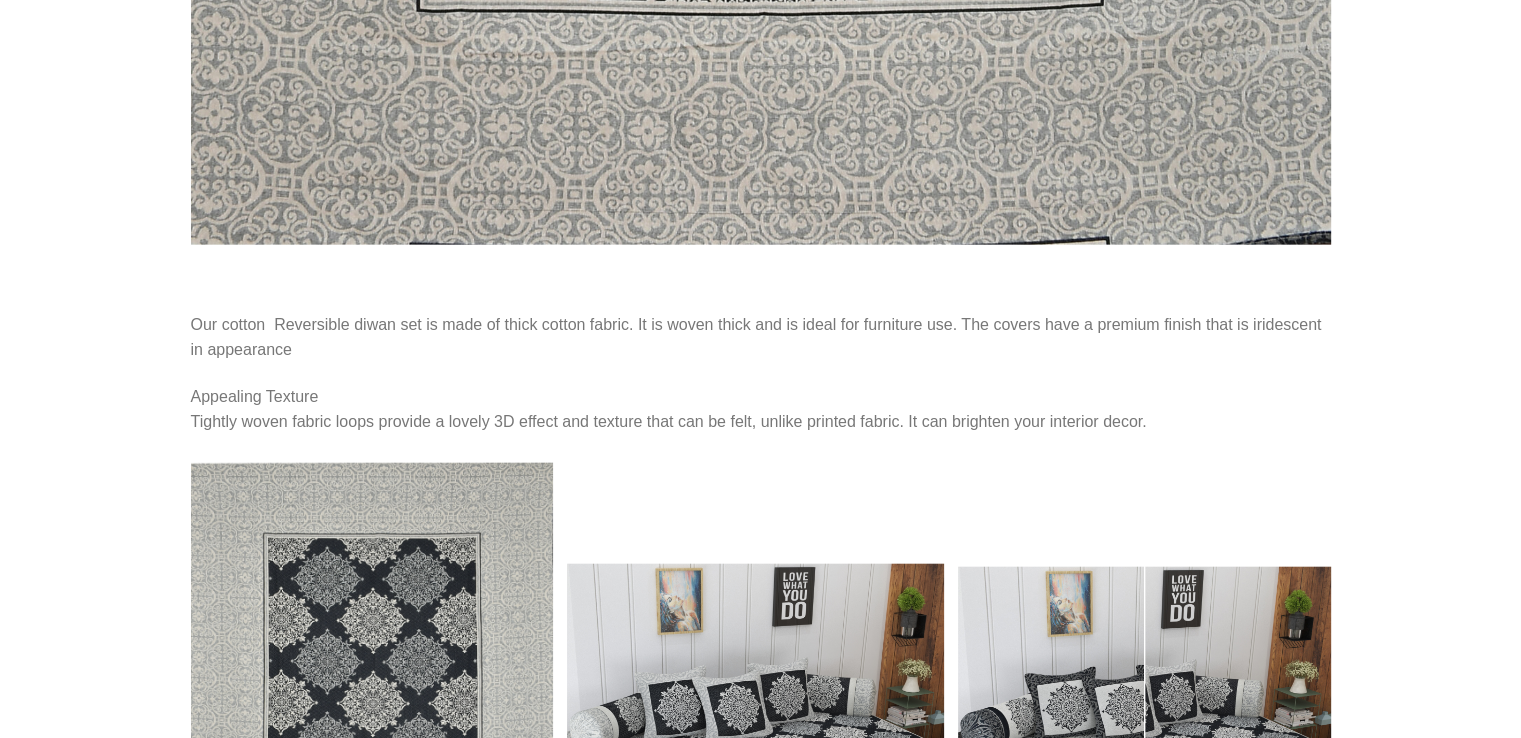 scroll, scrollTop: 5028, scrollLeft: 0, axis: vertical 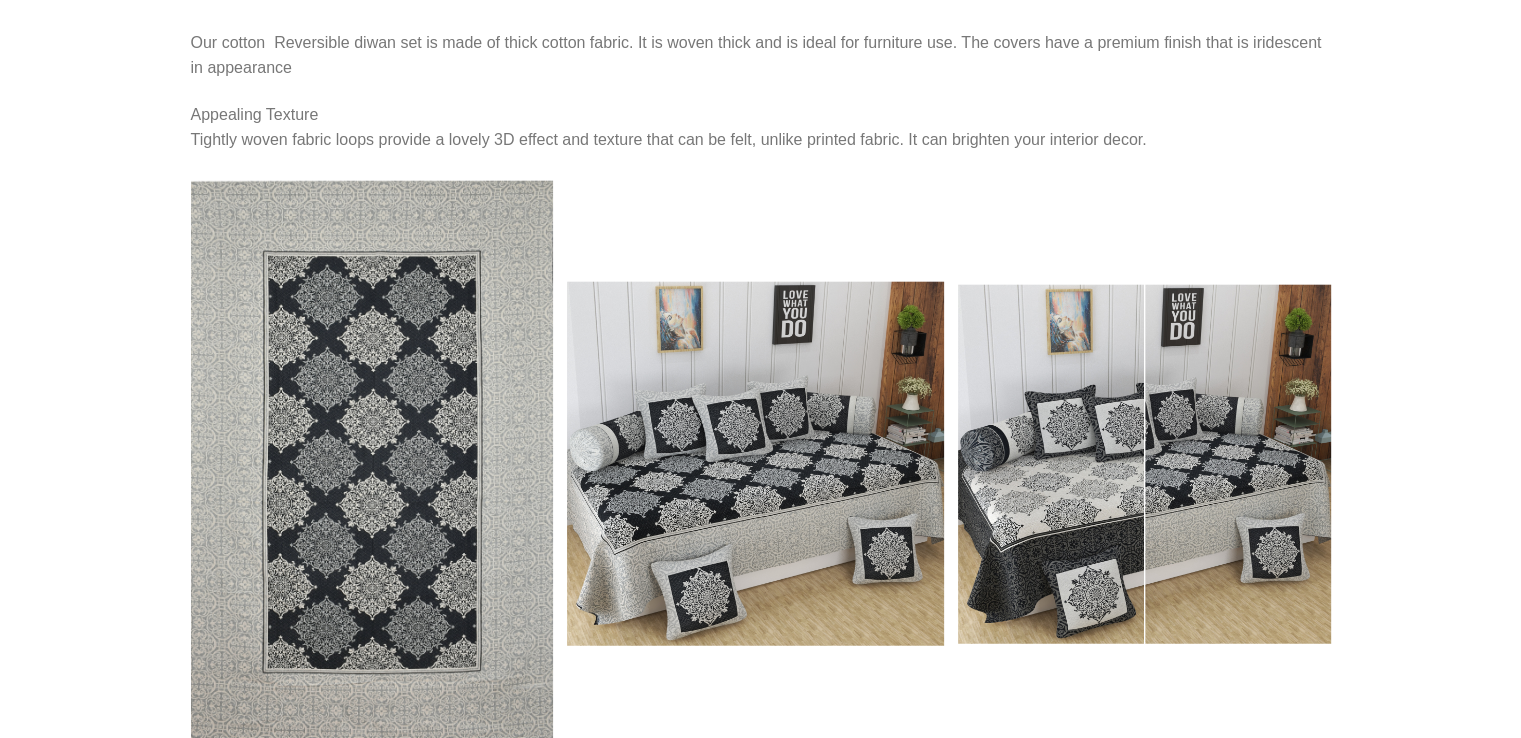 click at bounding box center [372, 464] 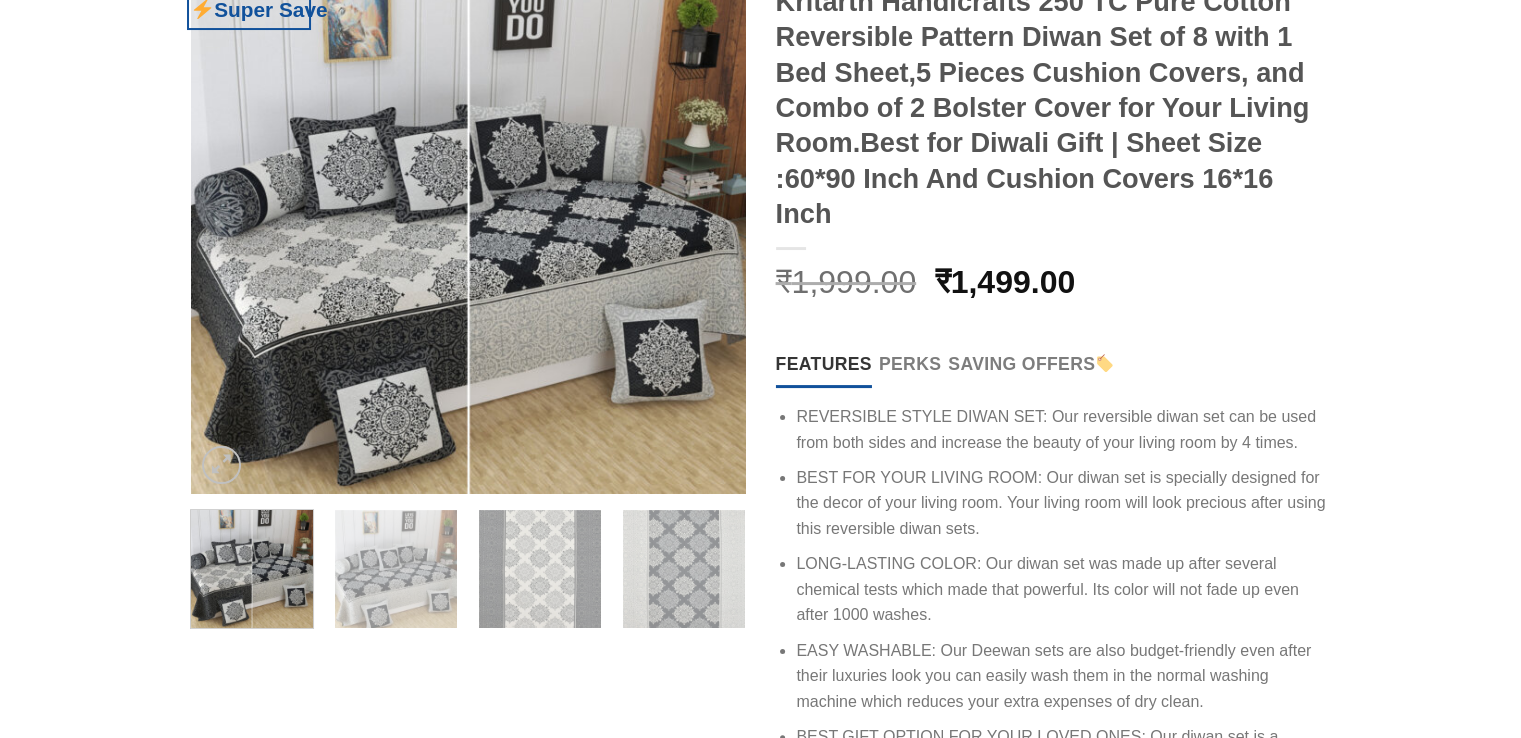 scroll, scrollTop: 400, scrollLeft: 0, axis: vertical 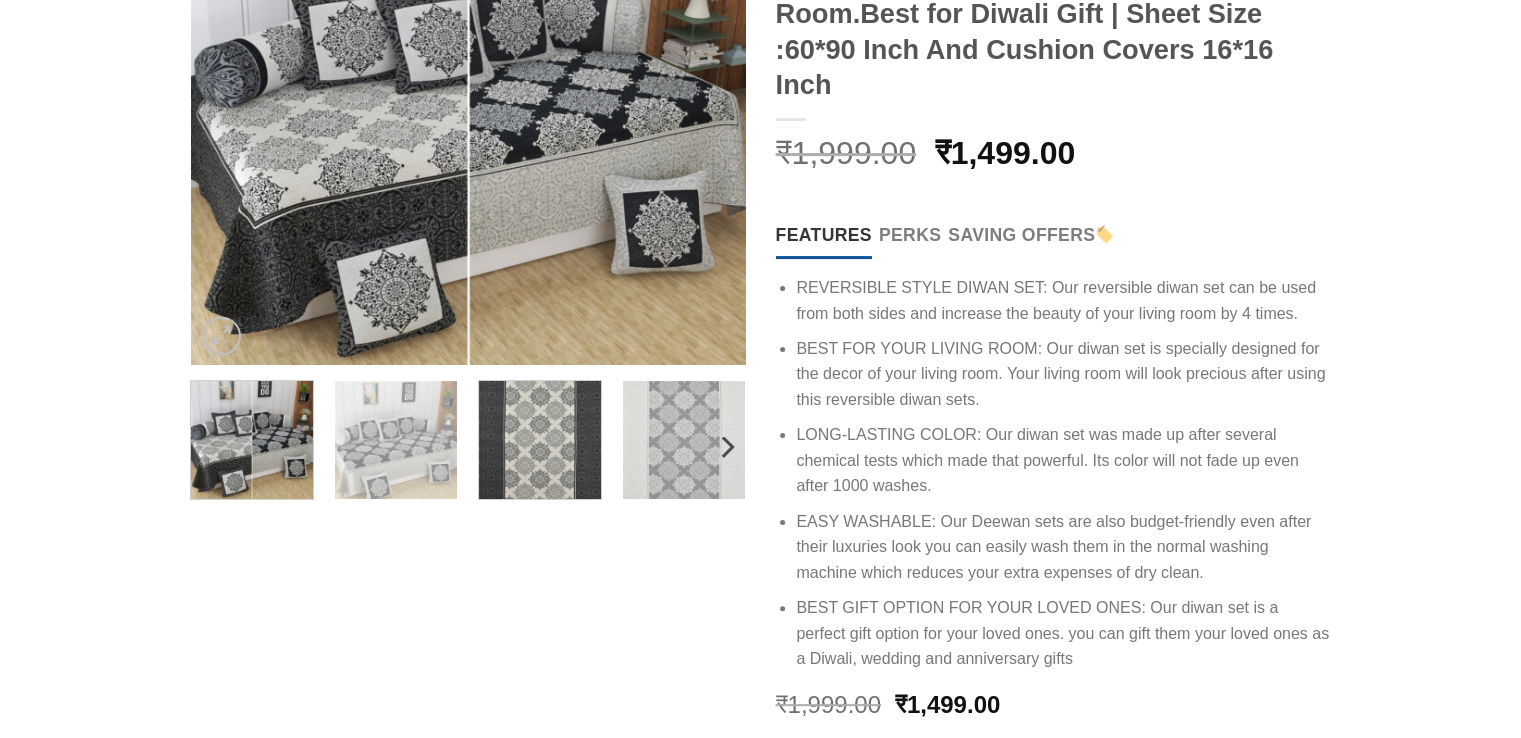 click at bounding box center [540, 437] 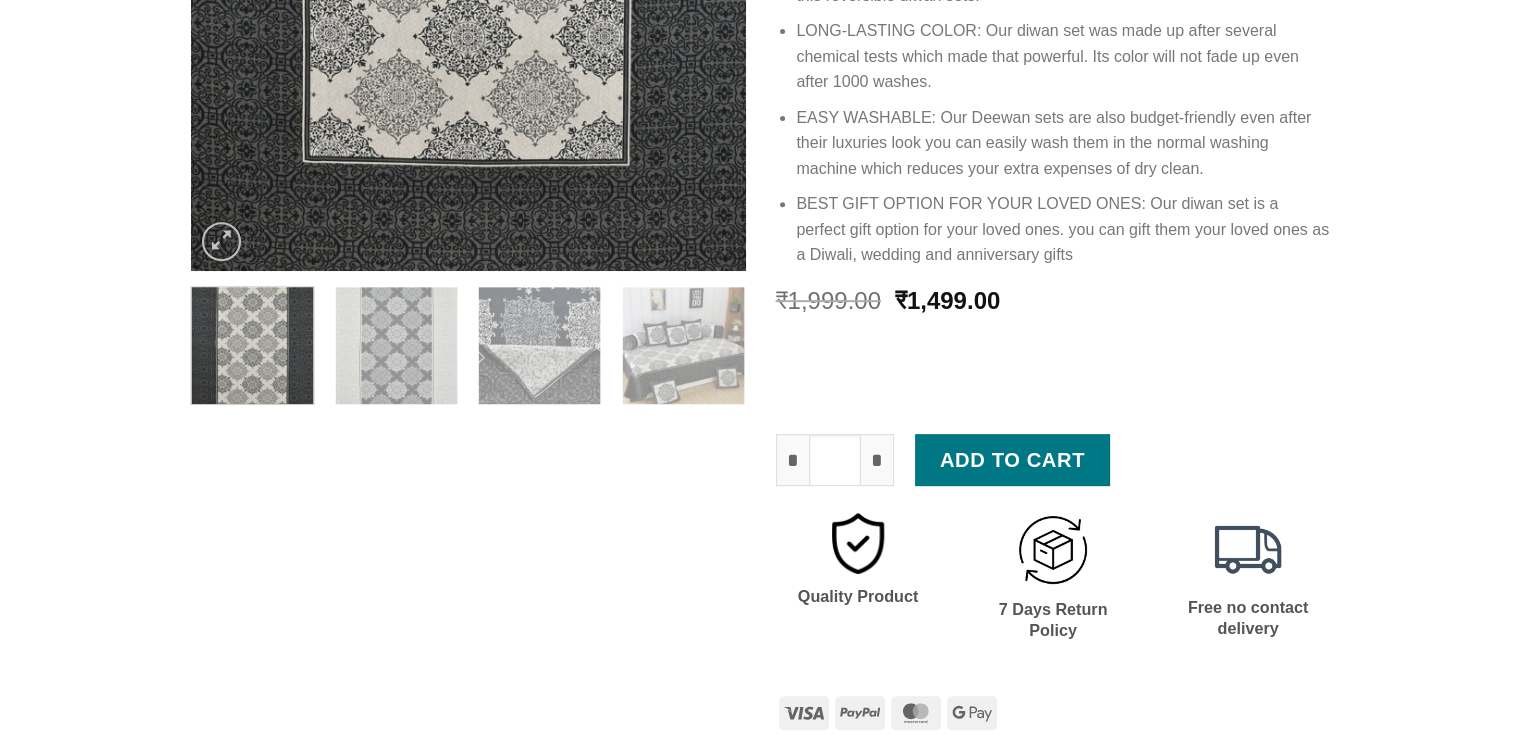 scroll, scrollTop: 500, scrollLeft: 0, axis: vertical 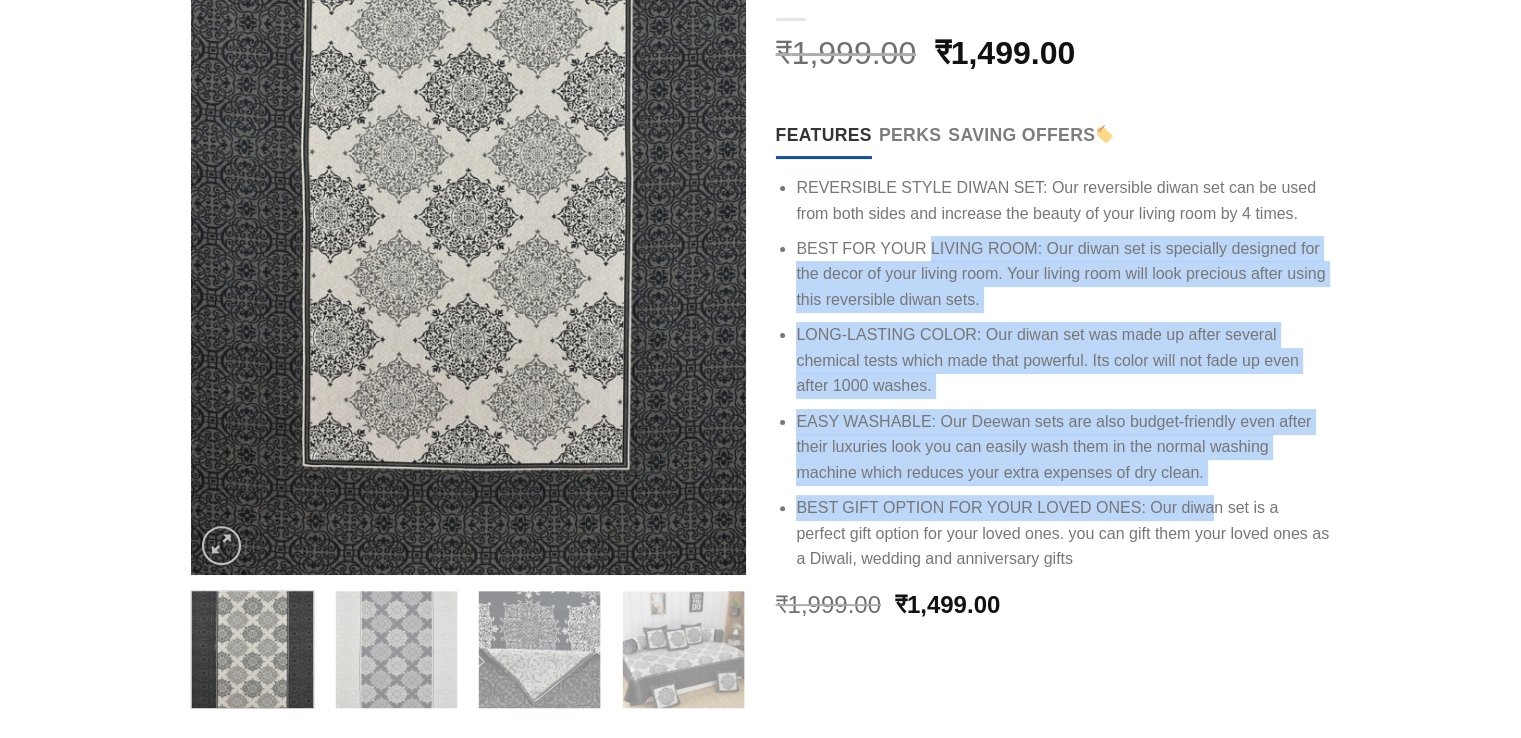 drag, startPoint x: 928, startPoint y: 241, endPoint x: 1216, endPoint y: 518, distance: 399.59103 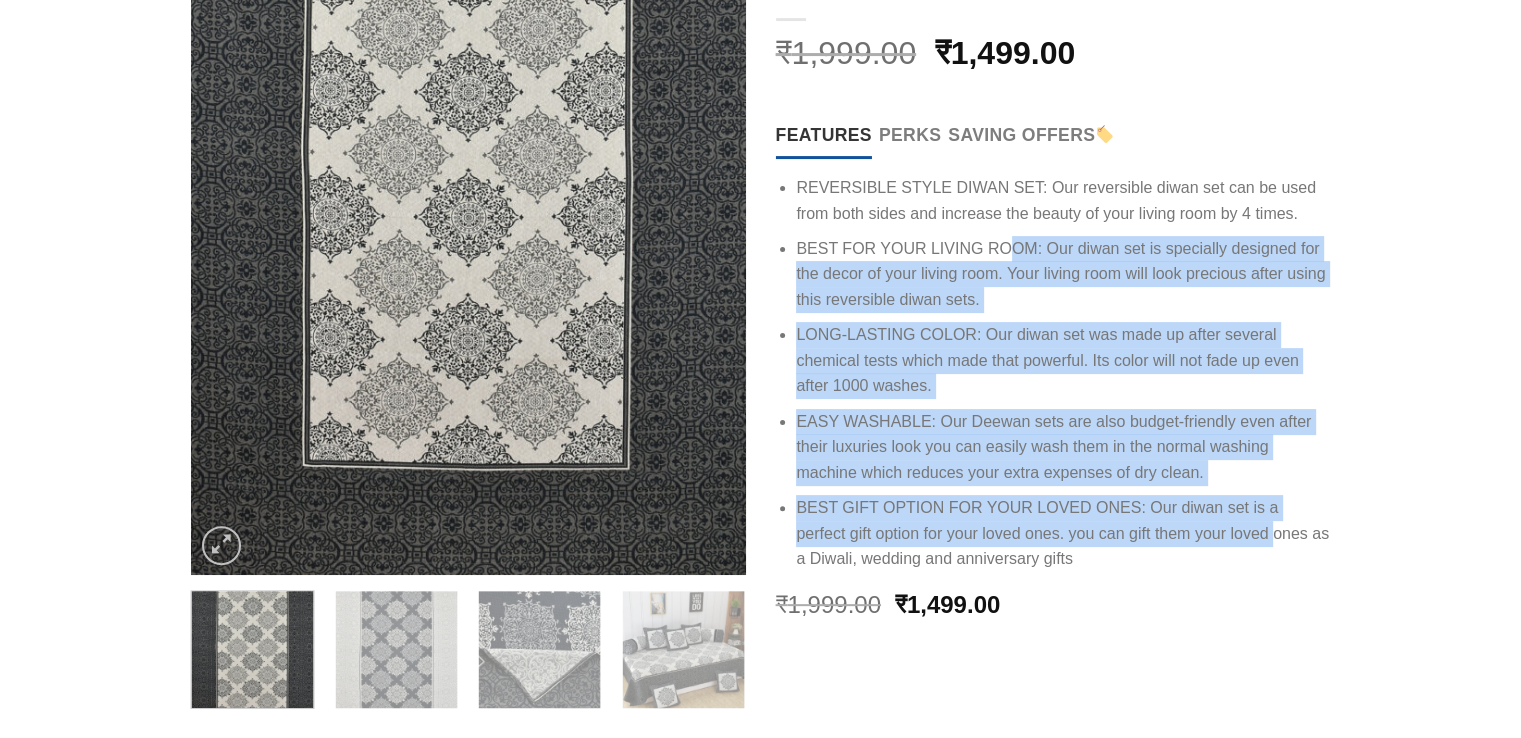 drag, startPoint x: 1014, startPoint y: 239, endPoint x: 1267, endPoint y: 530, distance: 385.60342 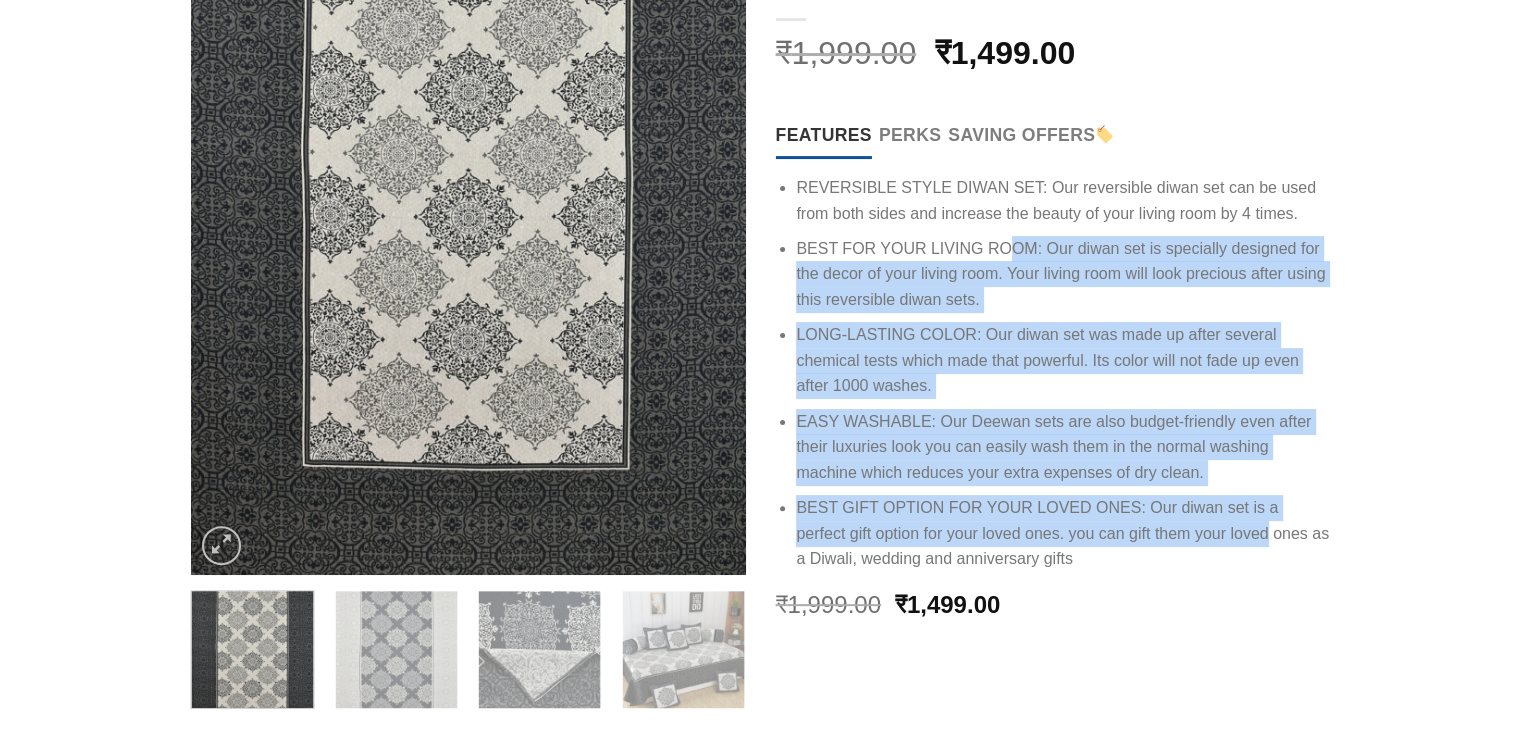 click on "LONG-LASTING COLOR: Our diwan set was made up after several chemical tests which made that powerful. Its color will not fade up even after 1000 washes." at bounding box center [1063, 360] 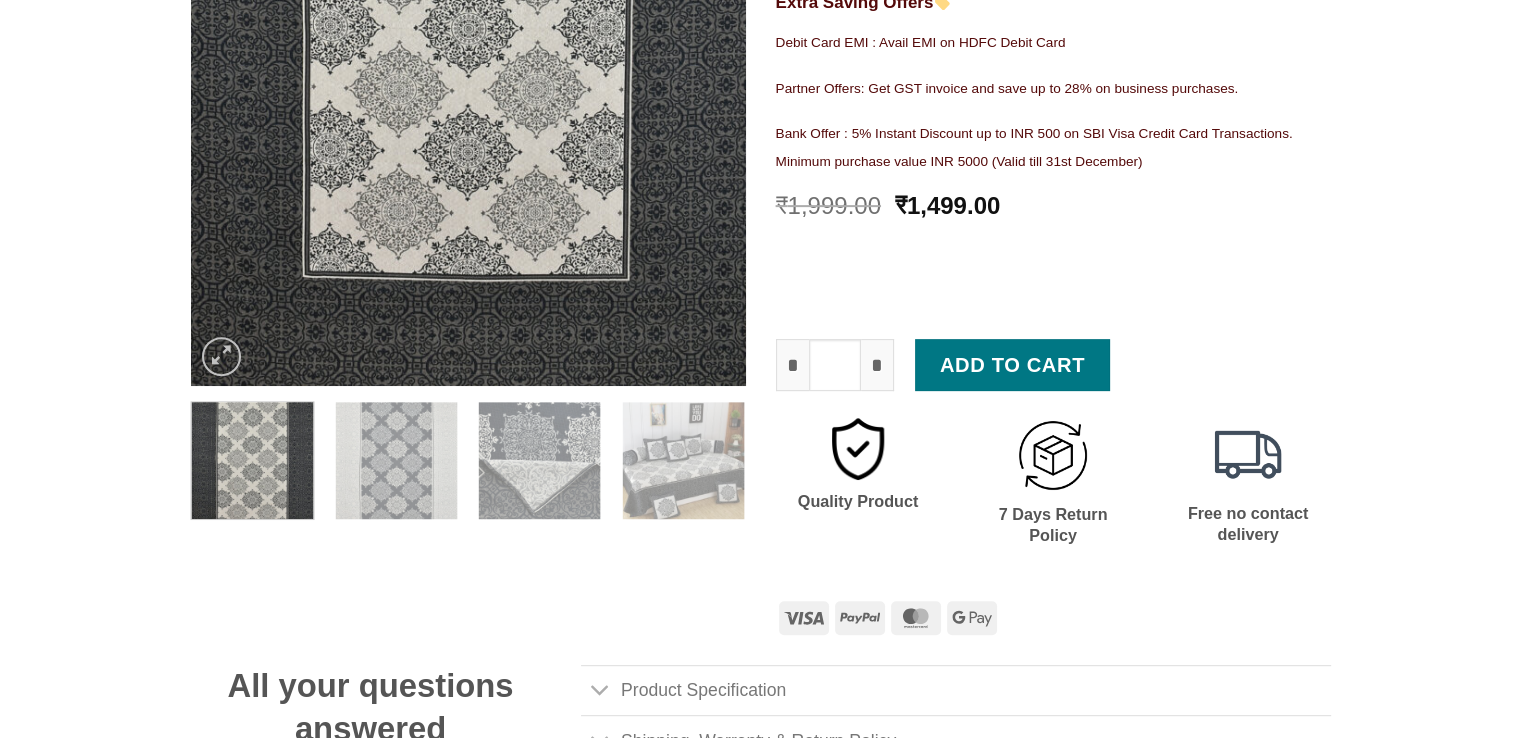 scroll, scrollTop: 700, scrollLeft: 0, axis: vertical 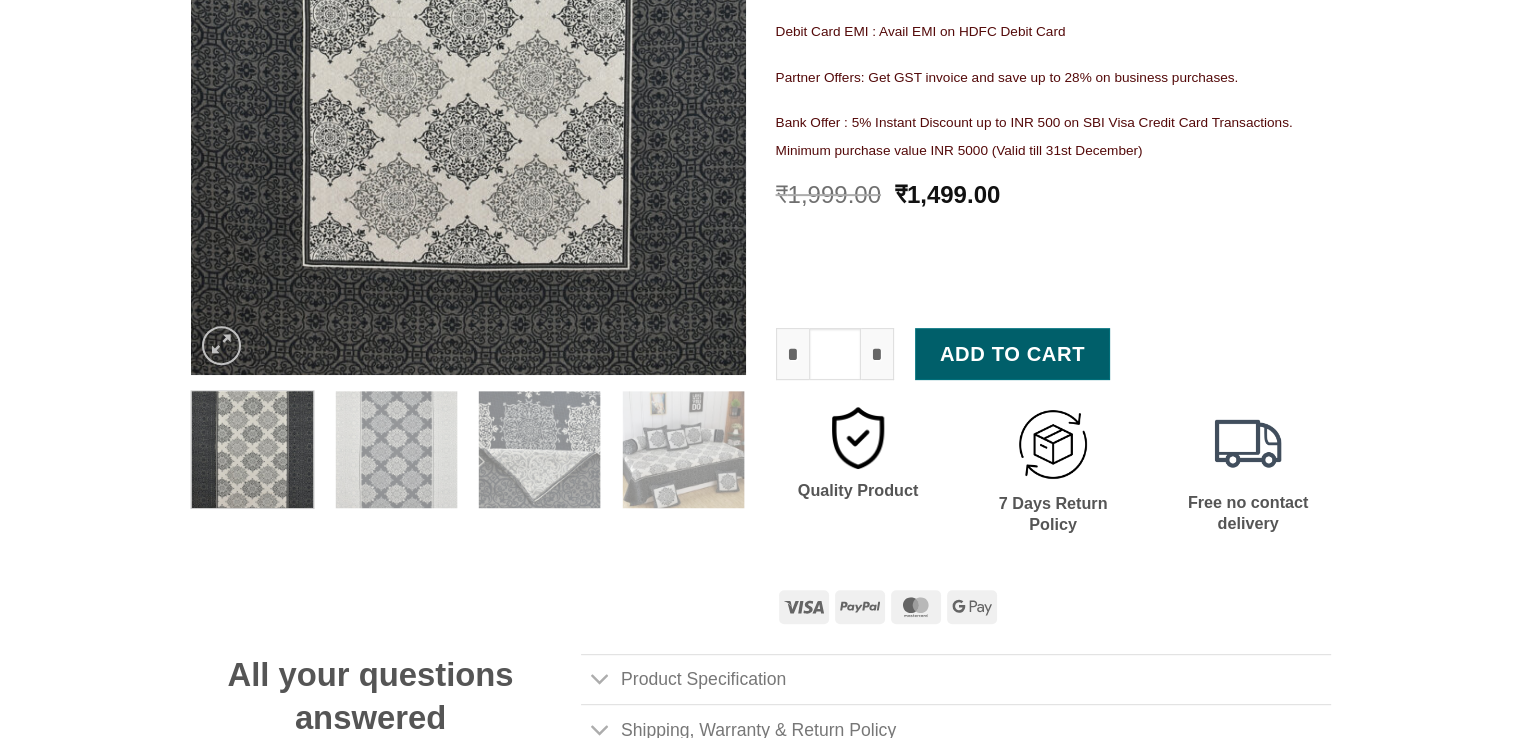 click on "Add to cart" at bounding box center (1013, 354) 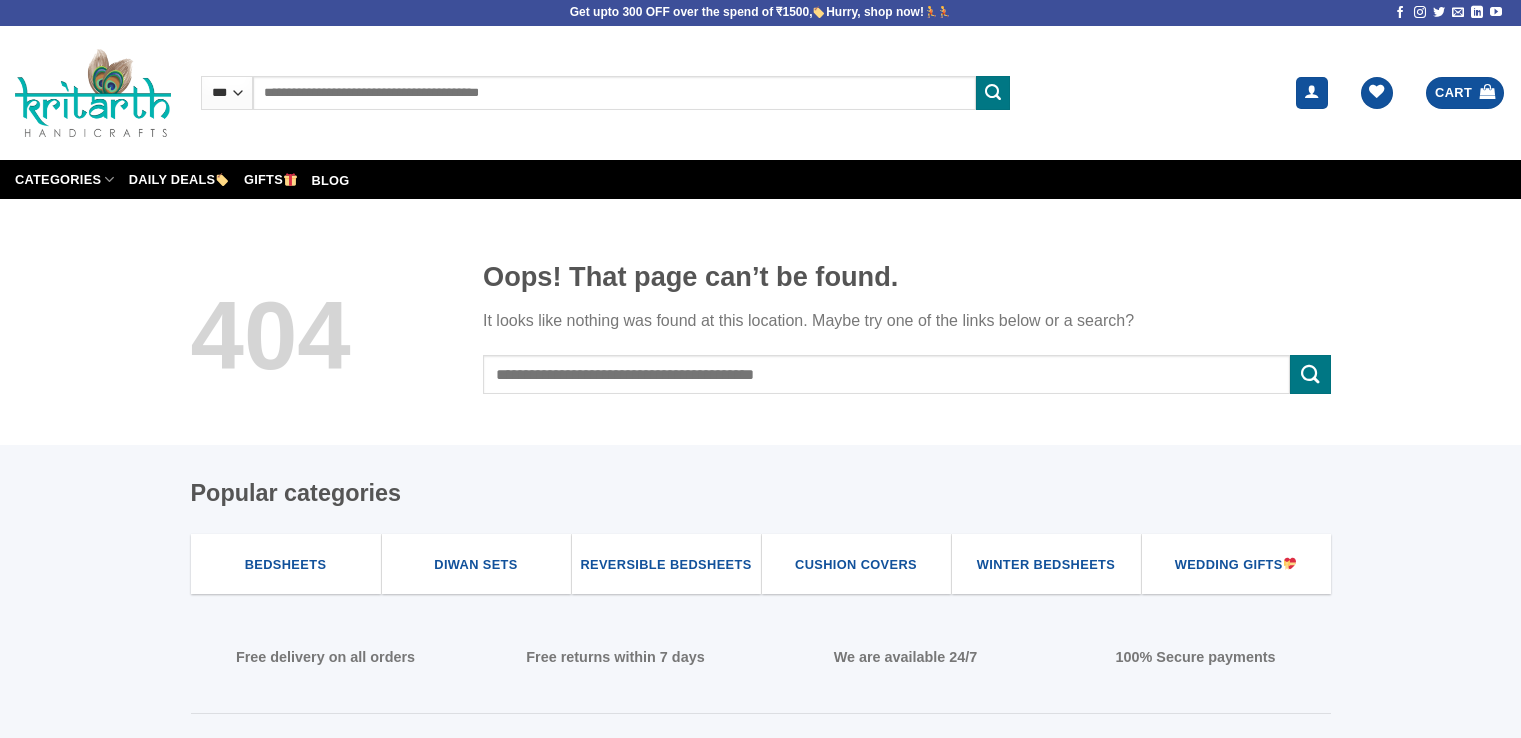 scroll, scrollTop: 0, scrollLeft: 0, axis: both 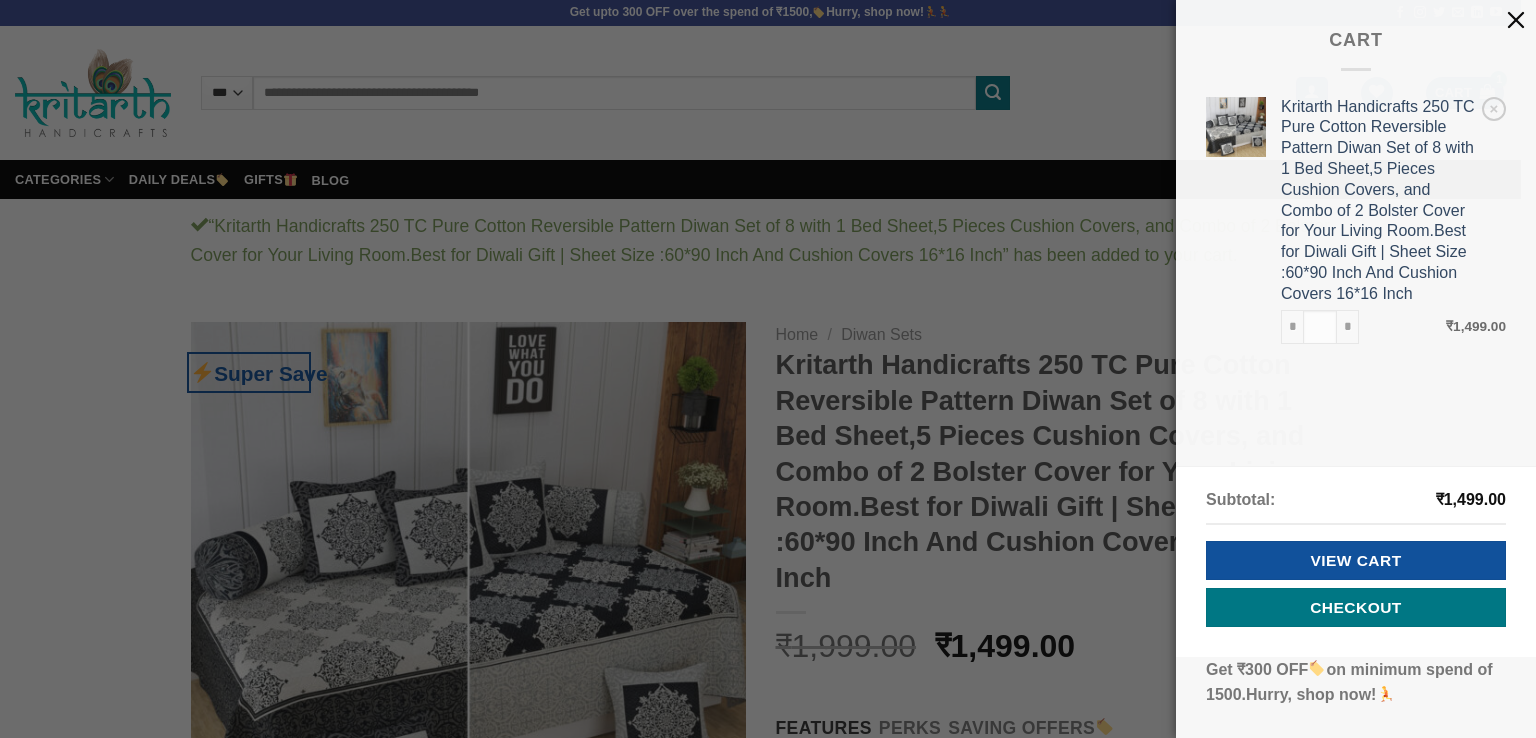 click at bounding box center [1516, 20] 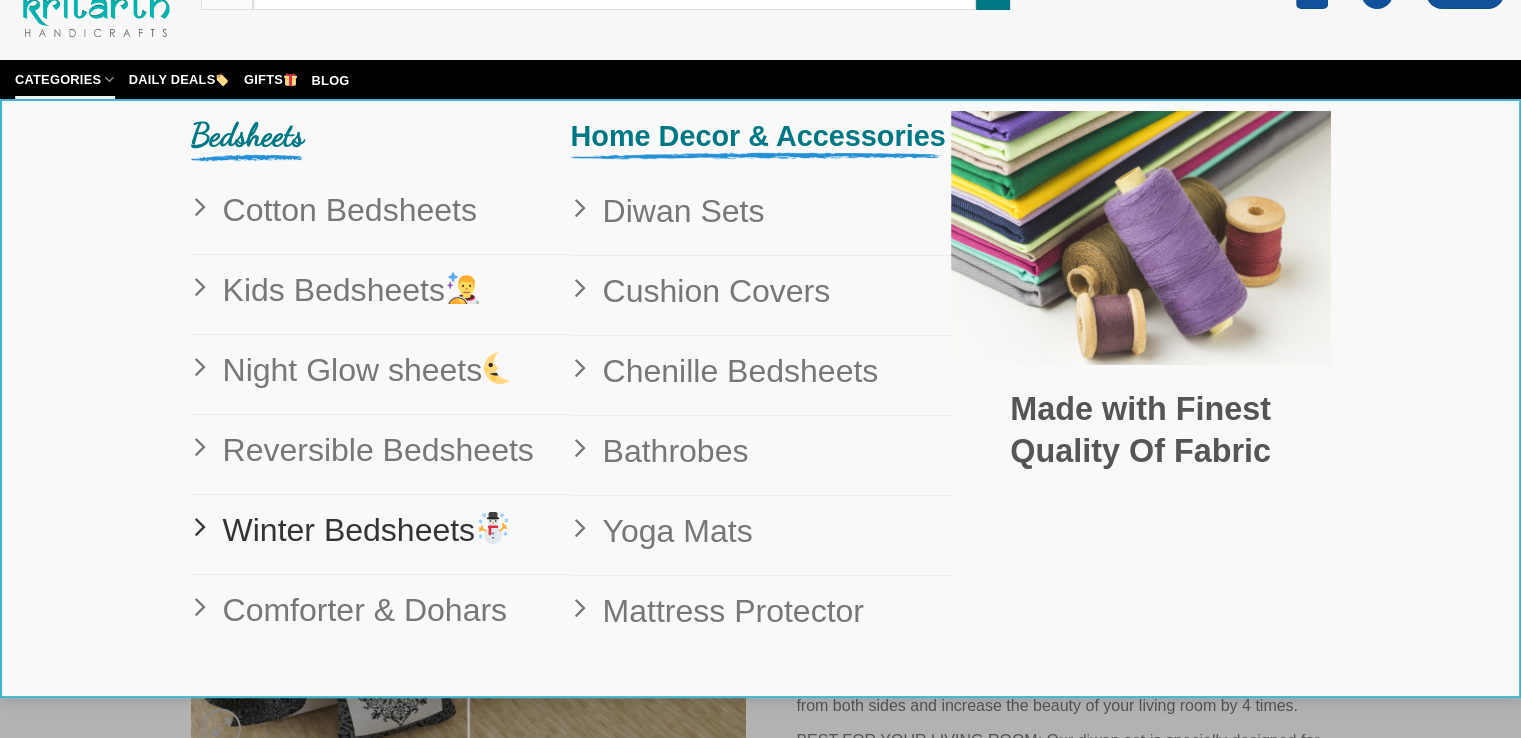 scroll, scrollTop: 200, scrollLeft: 0, axis: vertical 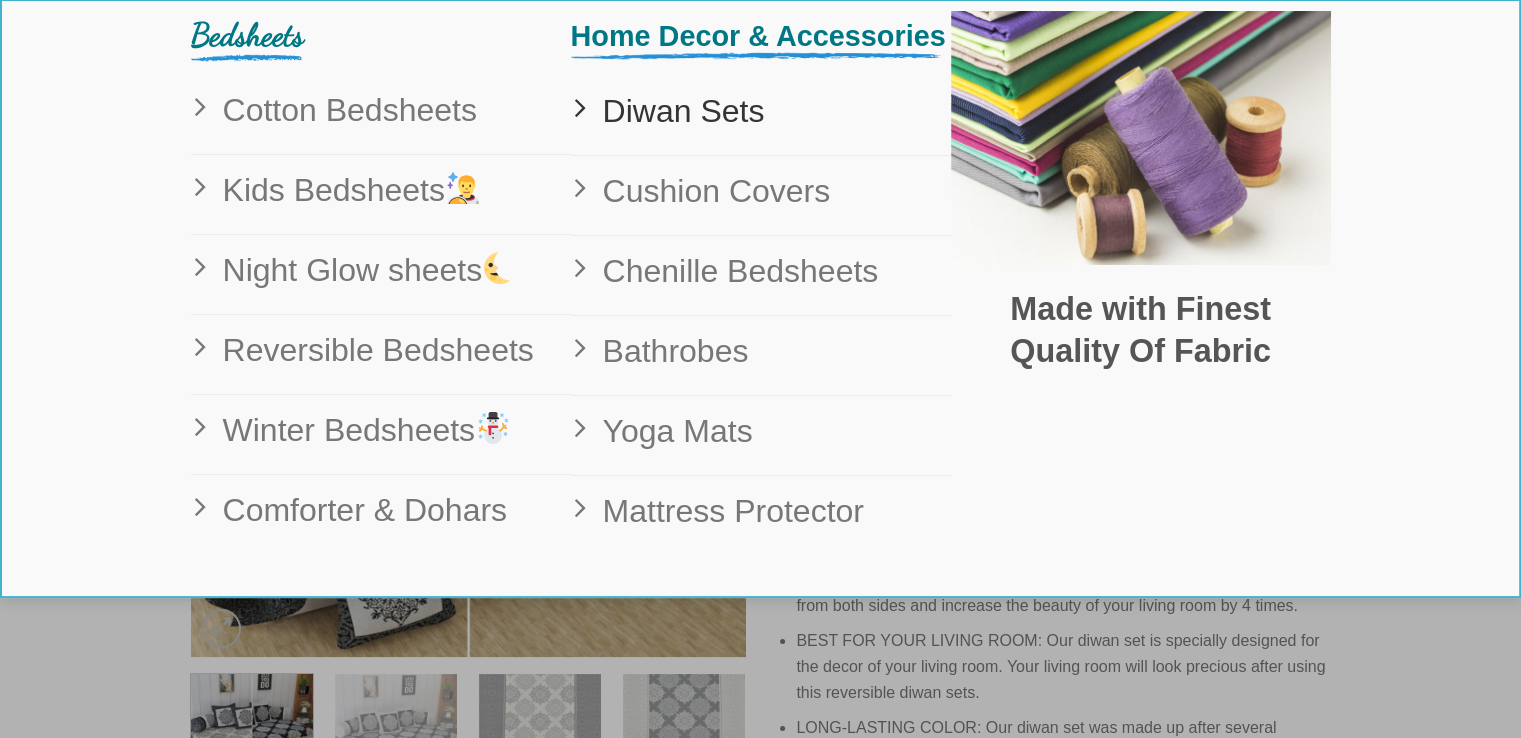 click on "Diwan Sets" at bounding box center [676, 111] 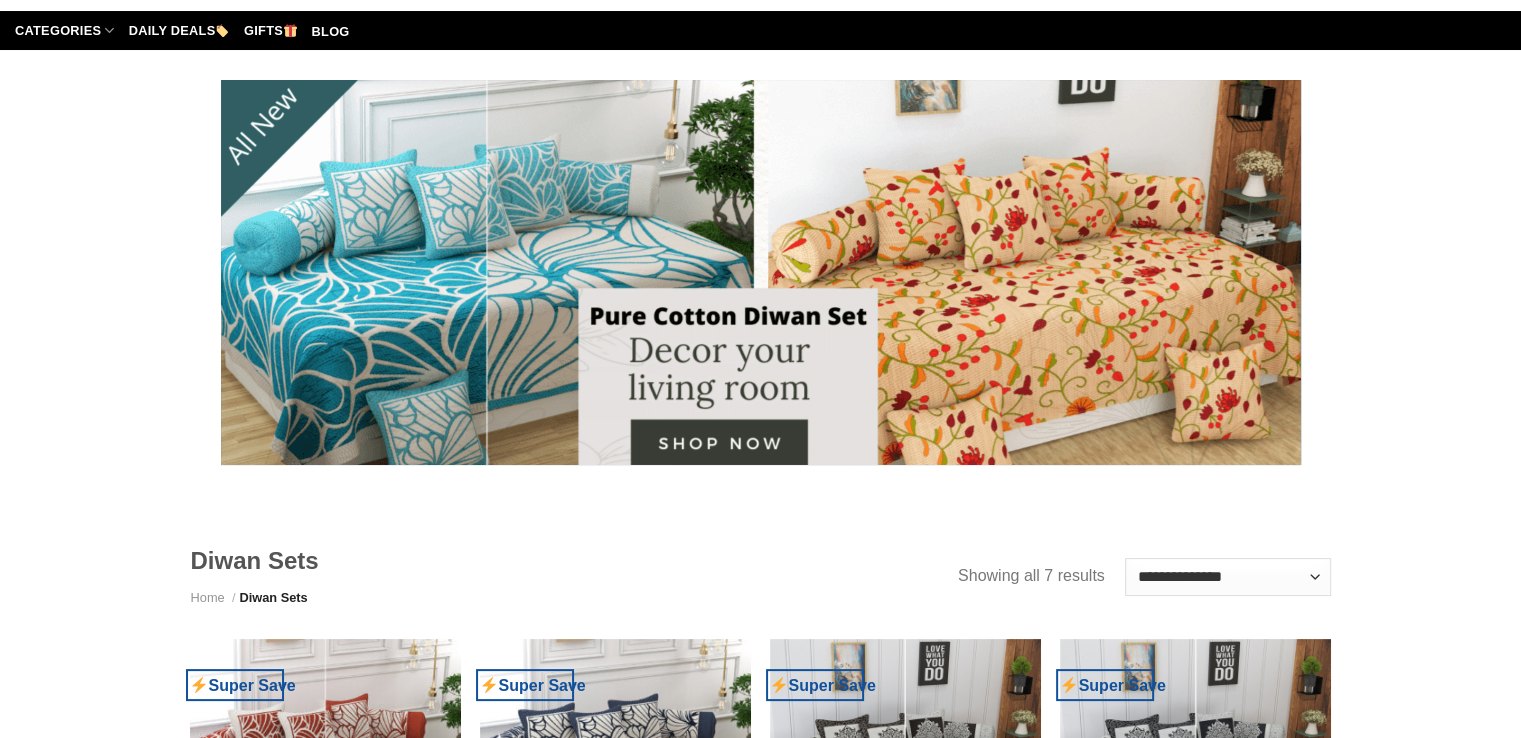 scroll, scrollTop: 341, scrollLeft: 0, axis: vertical 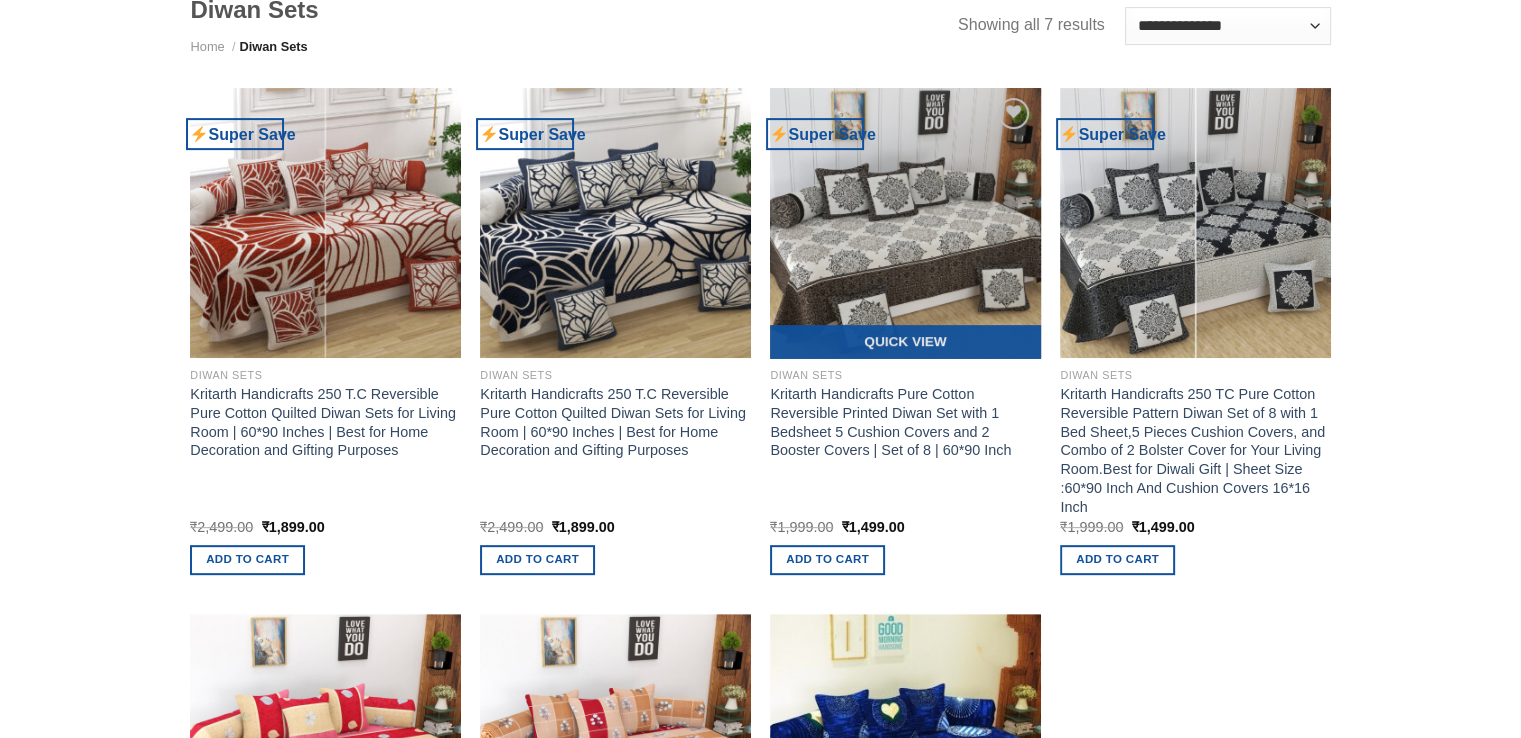 click at bounding box center [905, 223] 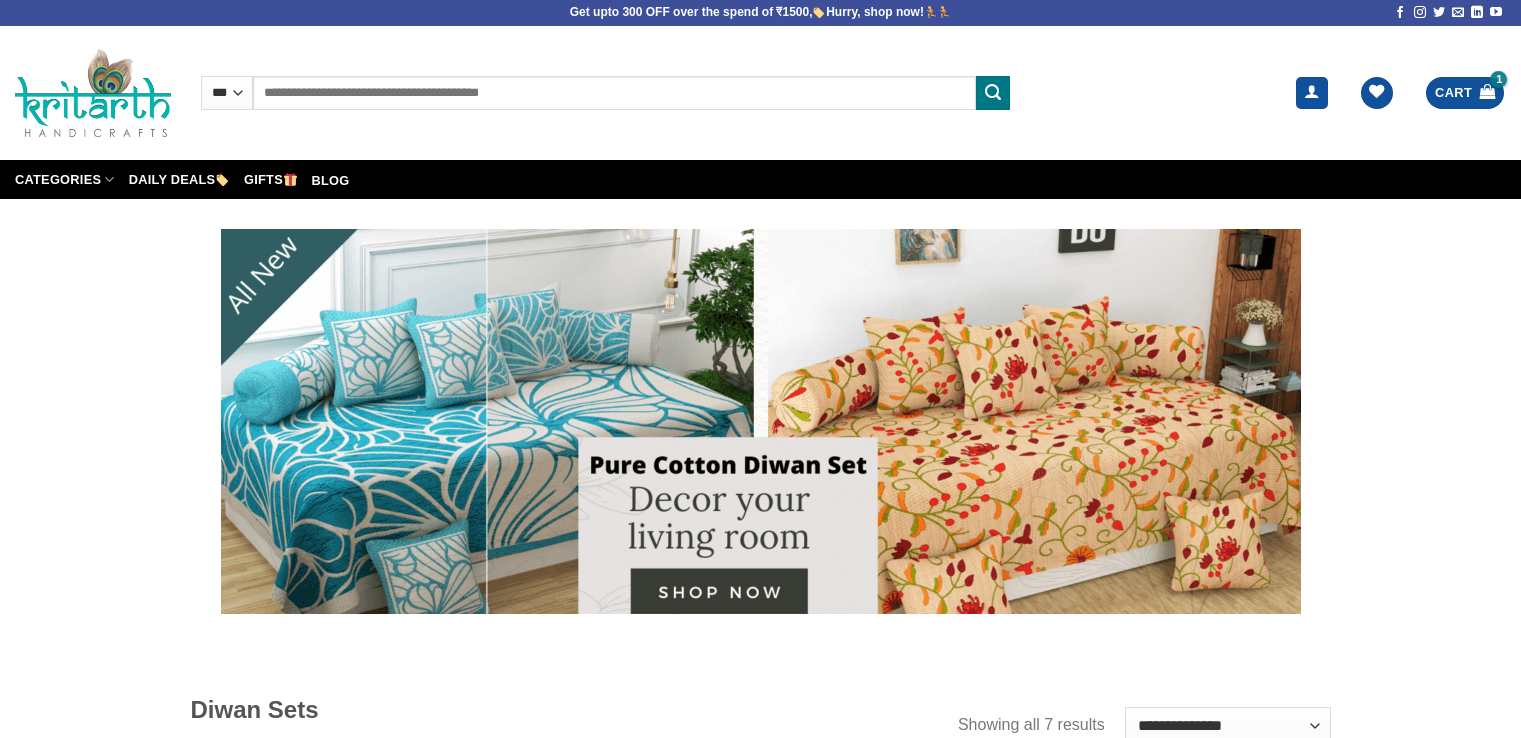 scroll, scrollTop: 0, scrollLeft: 0, axis: both 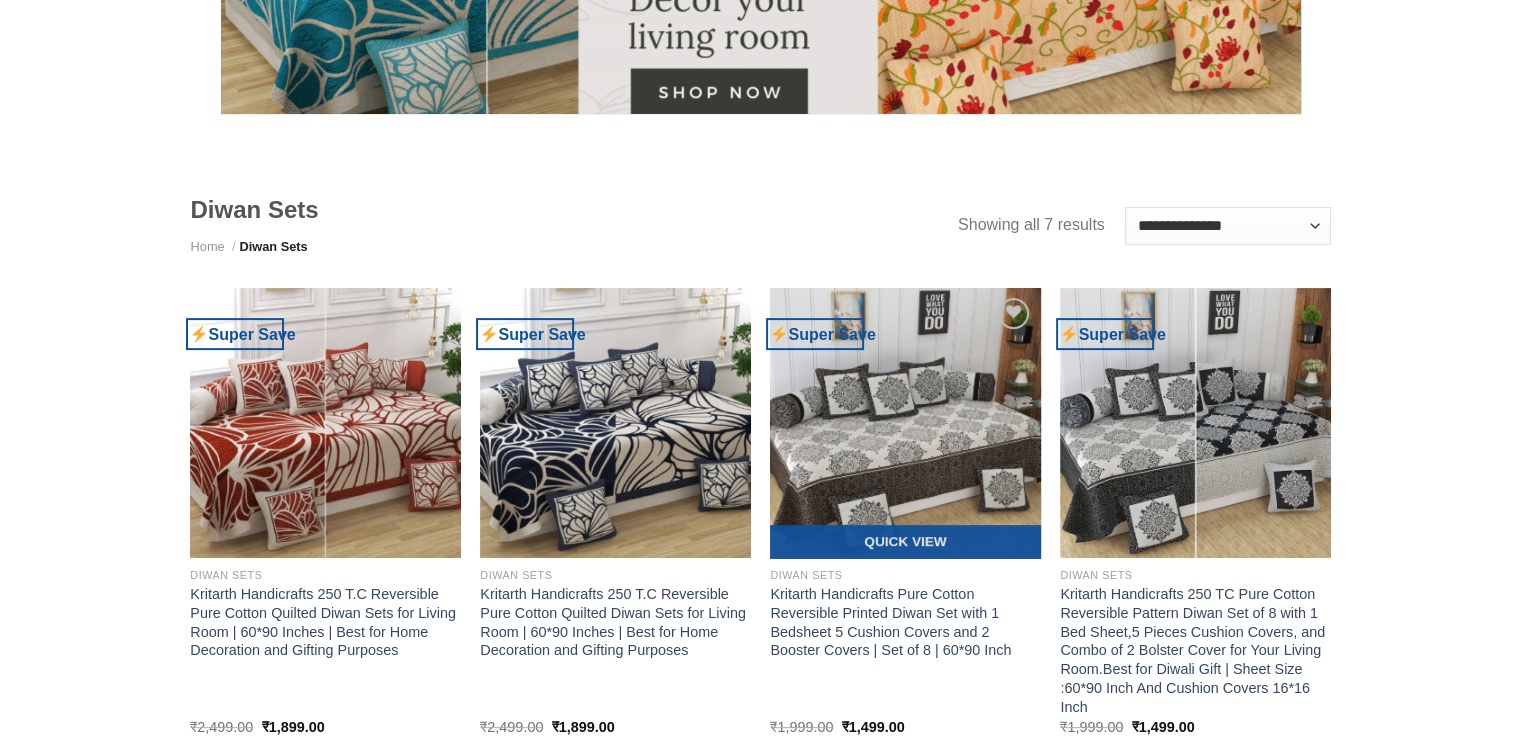 click at bounding box center [905, 423] 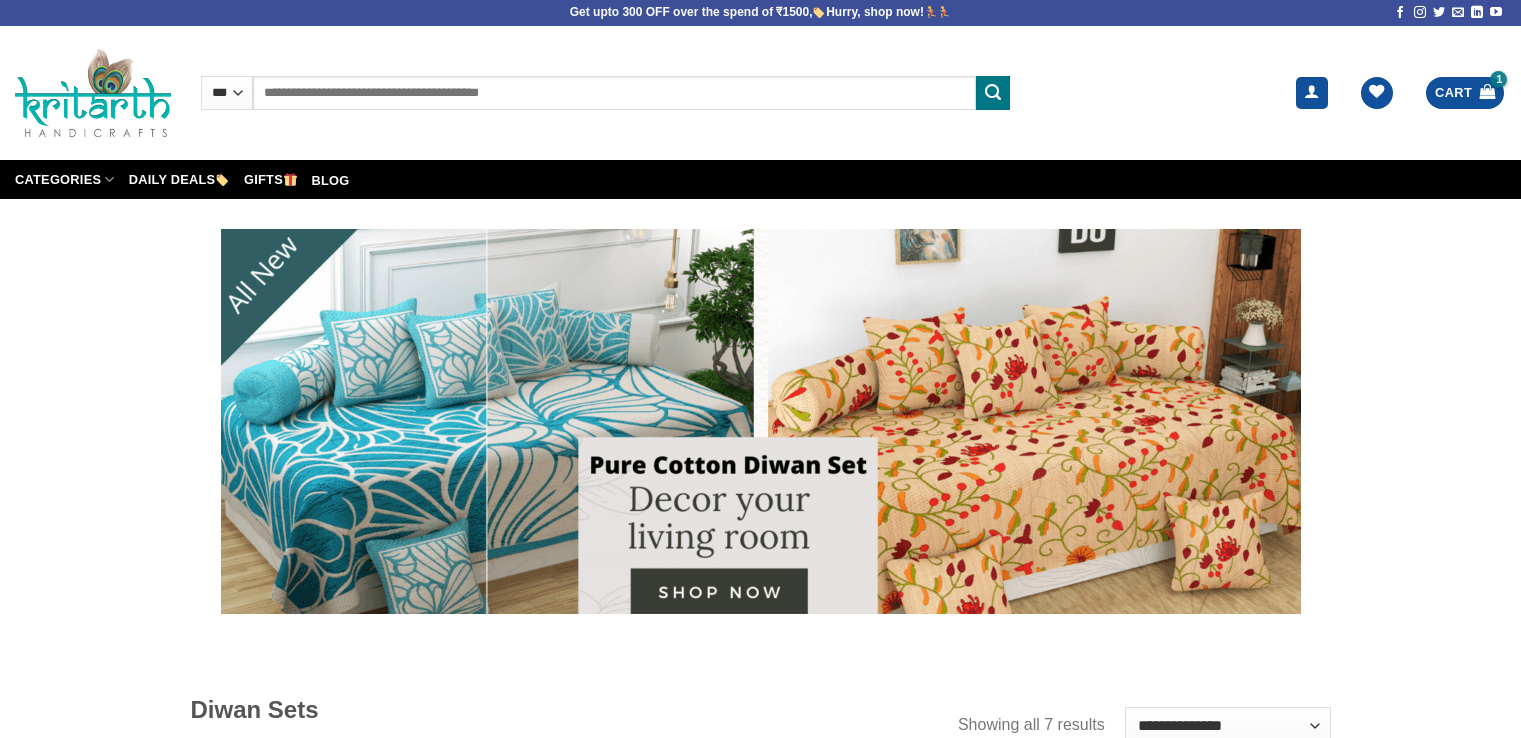 scroll, scrollTop: 0, scrollLeft: 0, axis: both 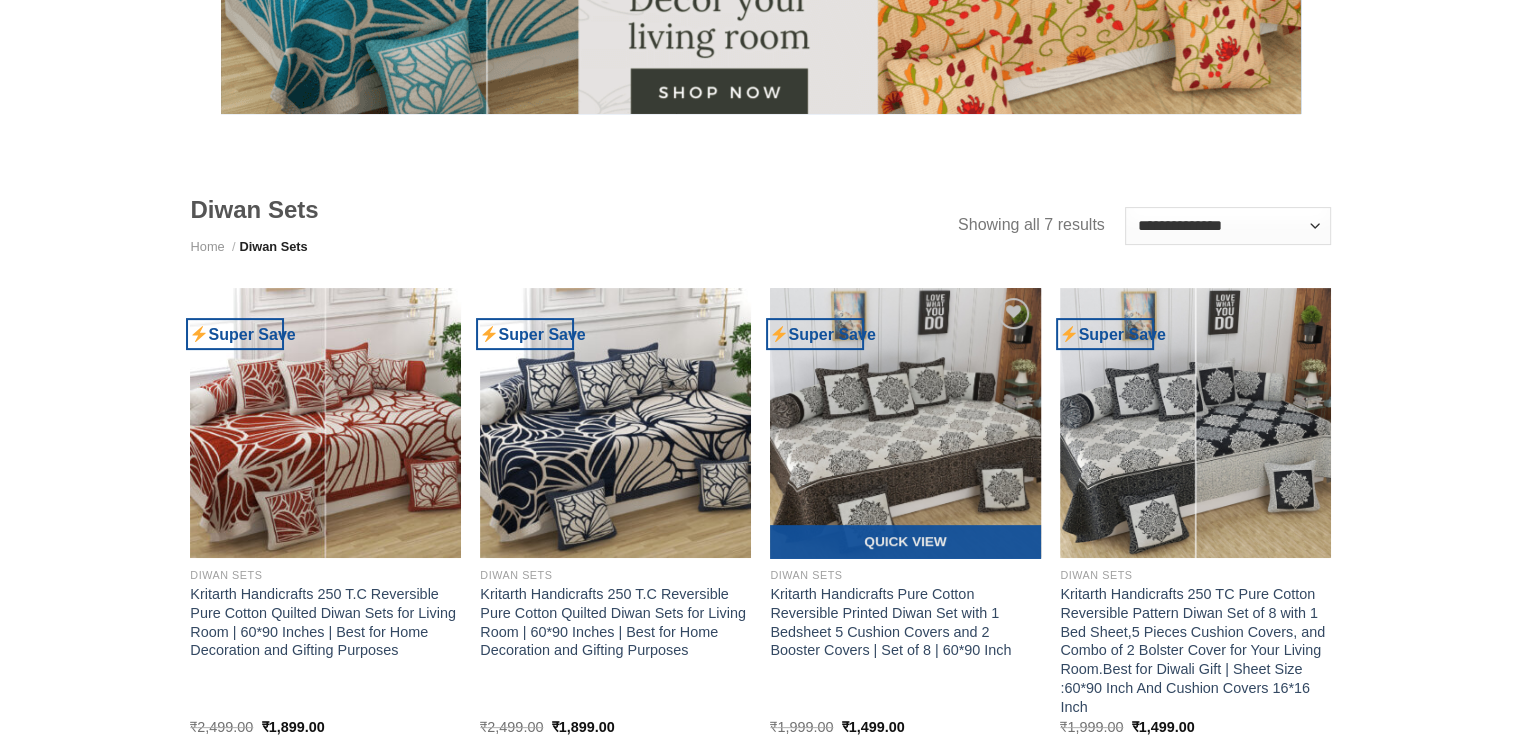 click at bounding box center [905, 423] 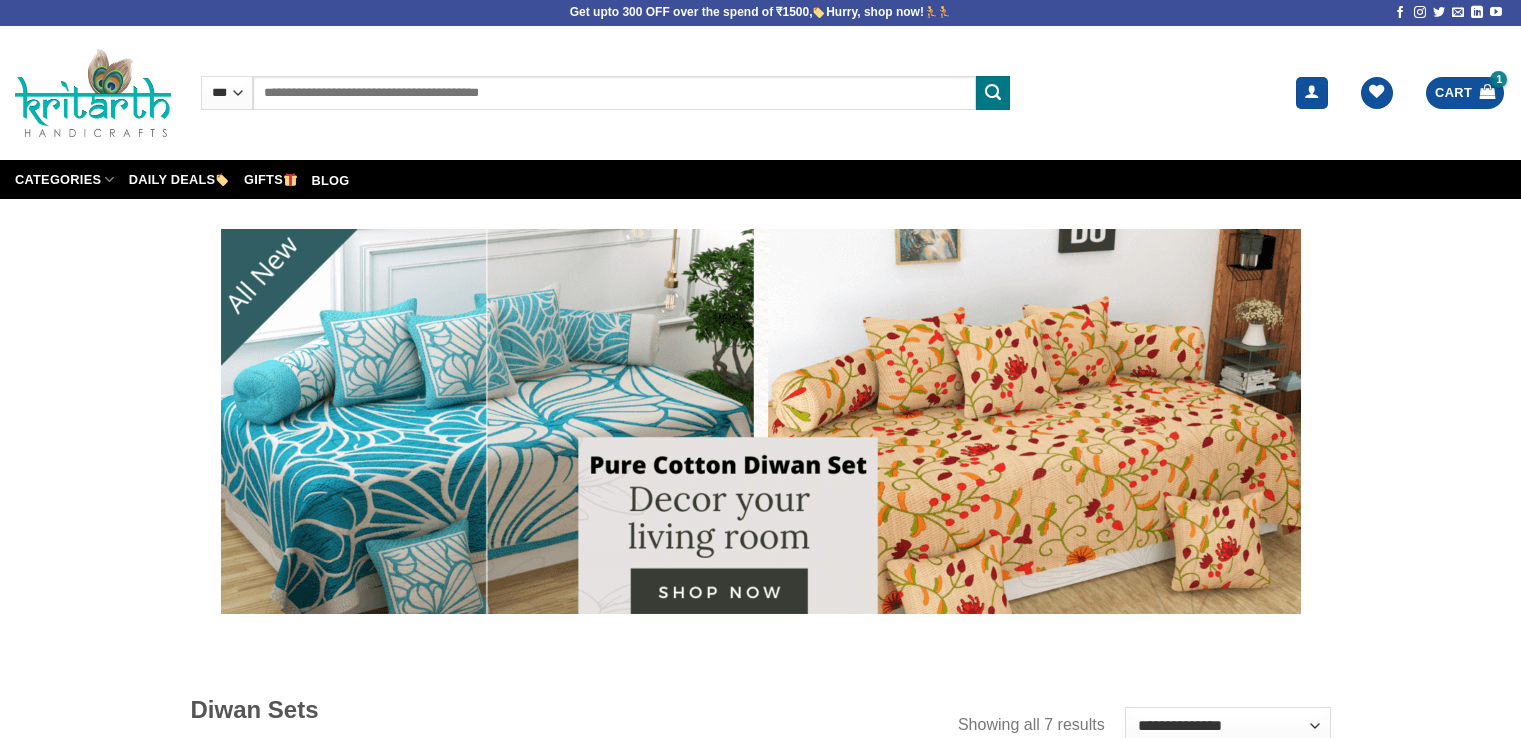 scroll, scrollTop: 0, scrollLeft: 0, axis: both 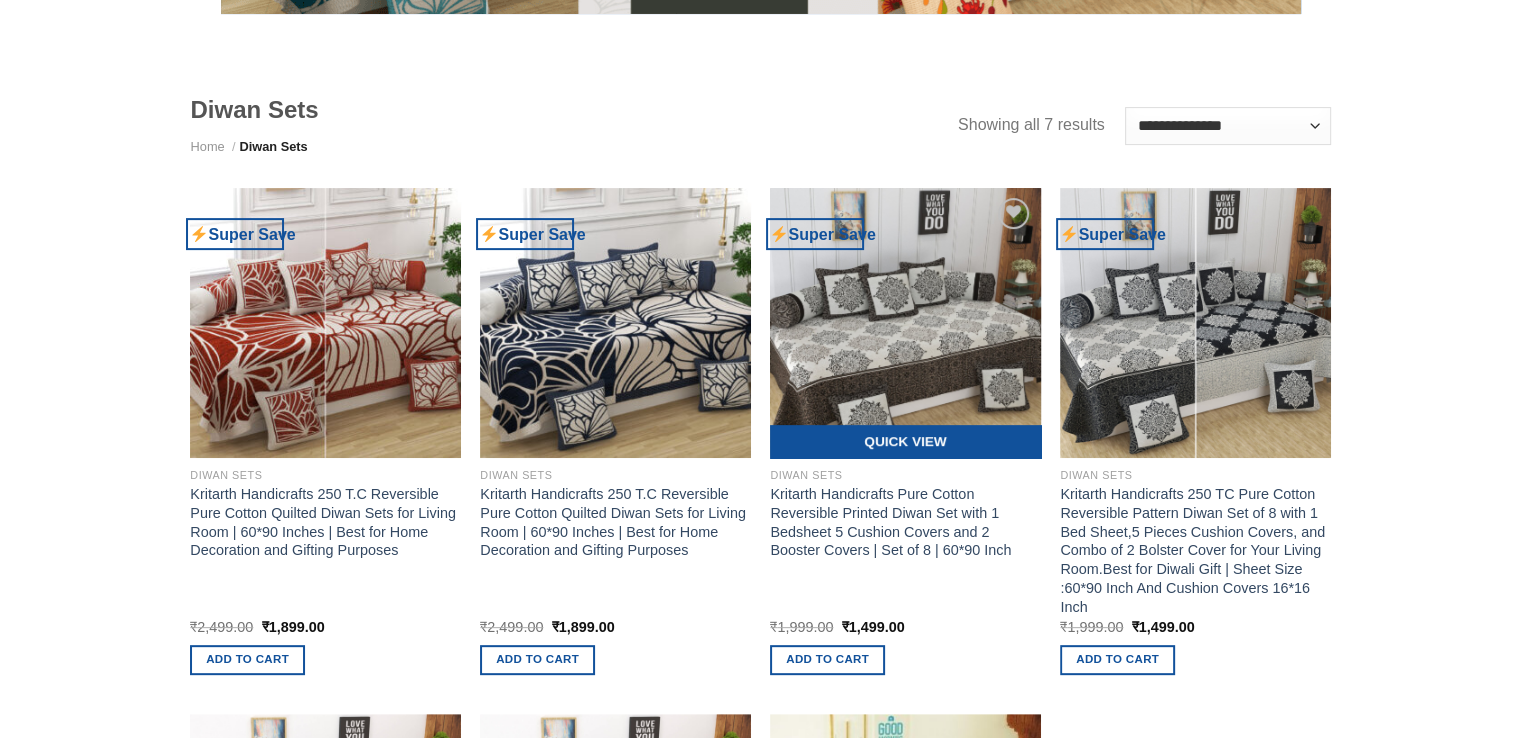 click on "Quick View" at bounding box center [905, 442] 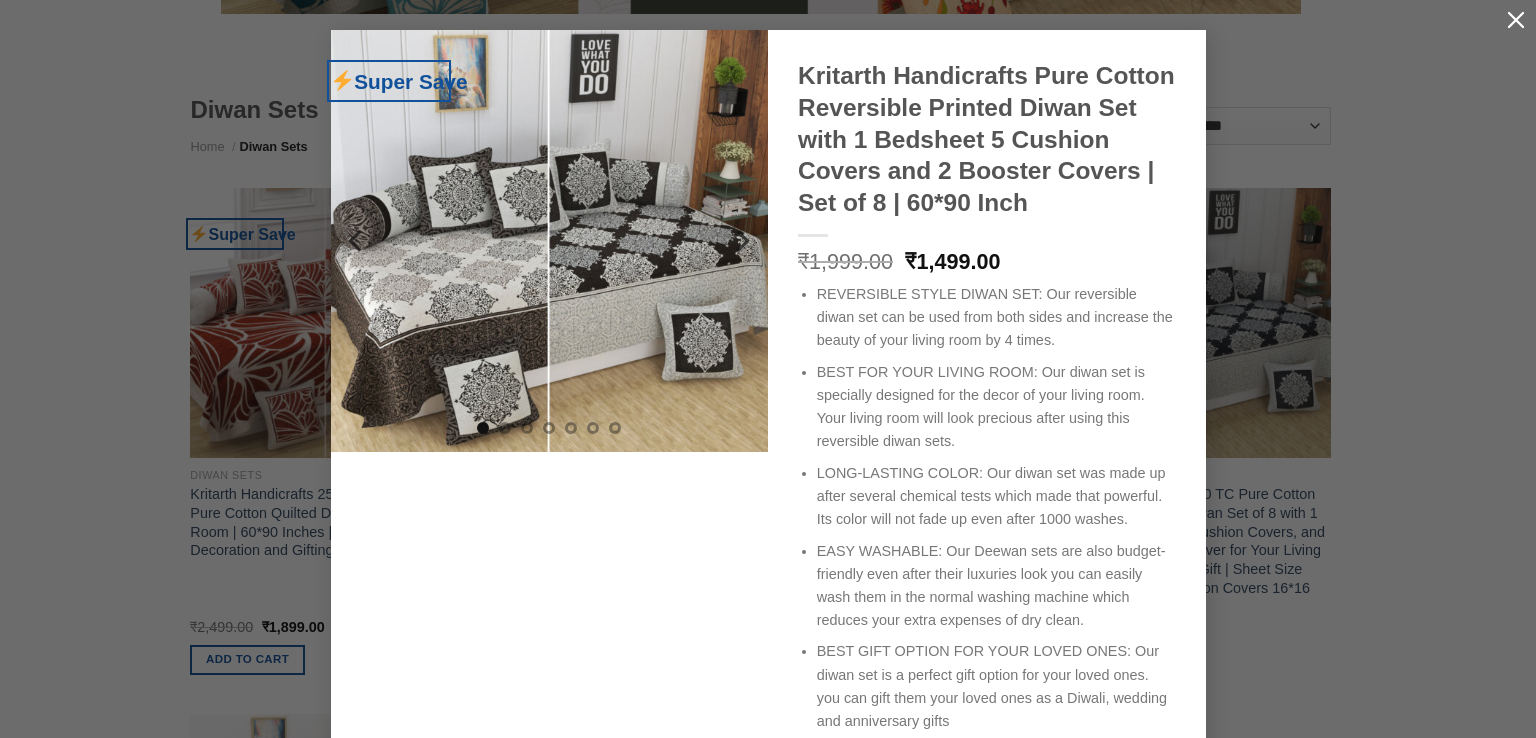click at bounding box center [1516, 20] 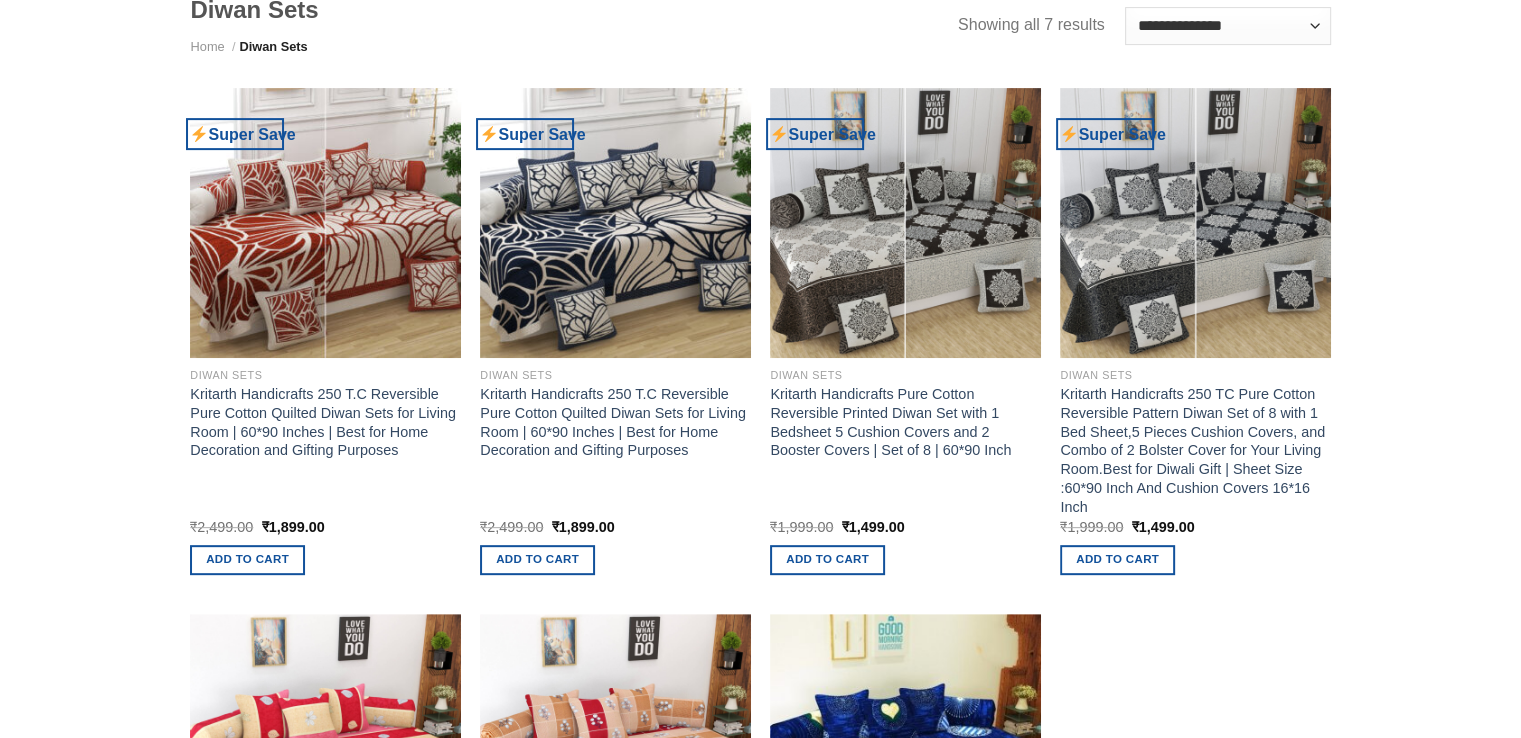 scroll, scrollTop: 0, scrollLeft: 0, axis: both 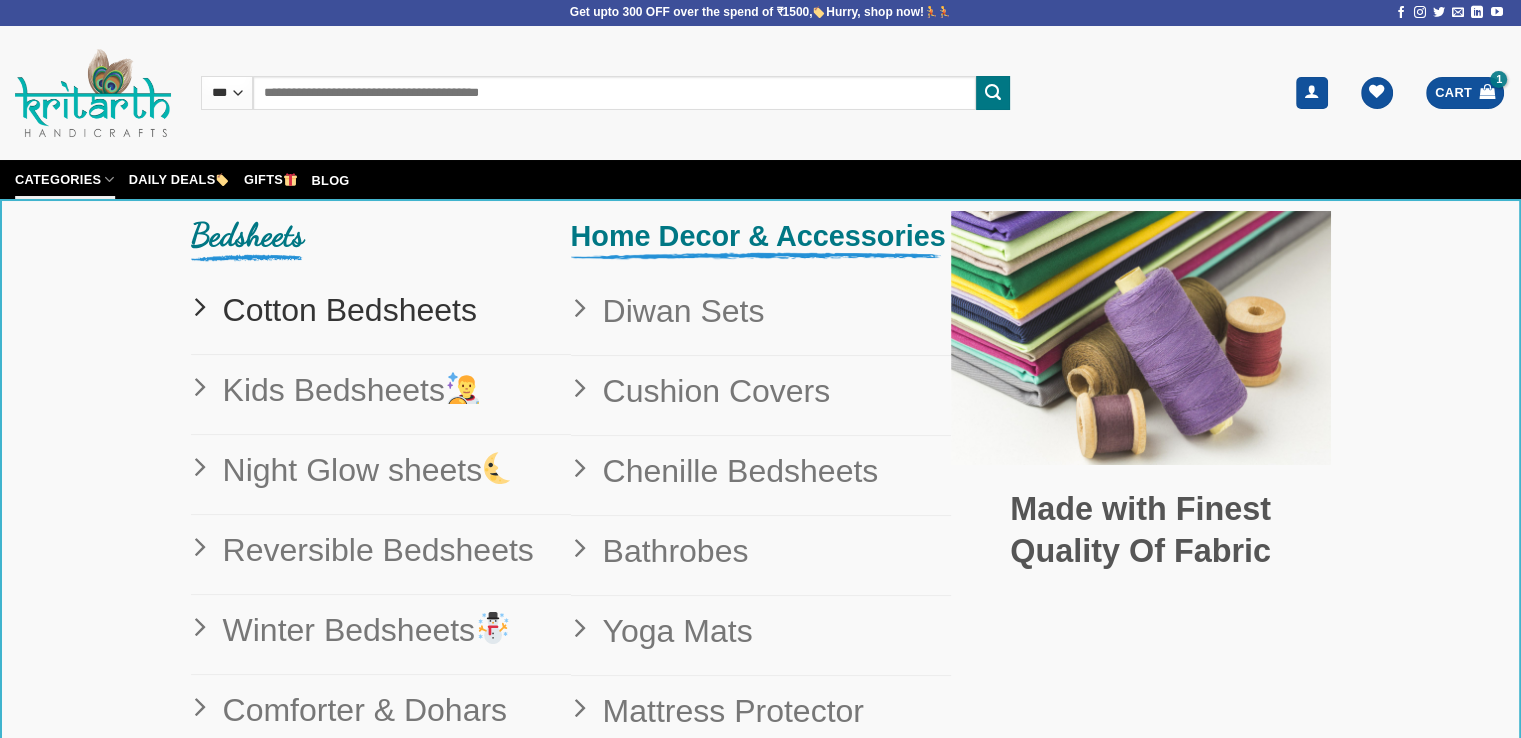 click on "Cotton Bedsheets" at bounding box center [342, 310] 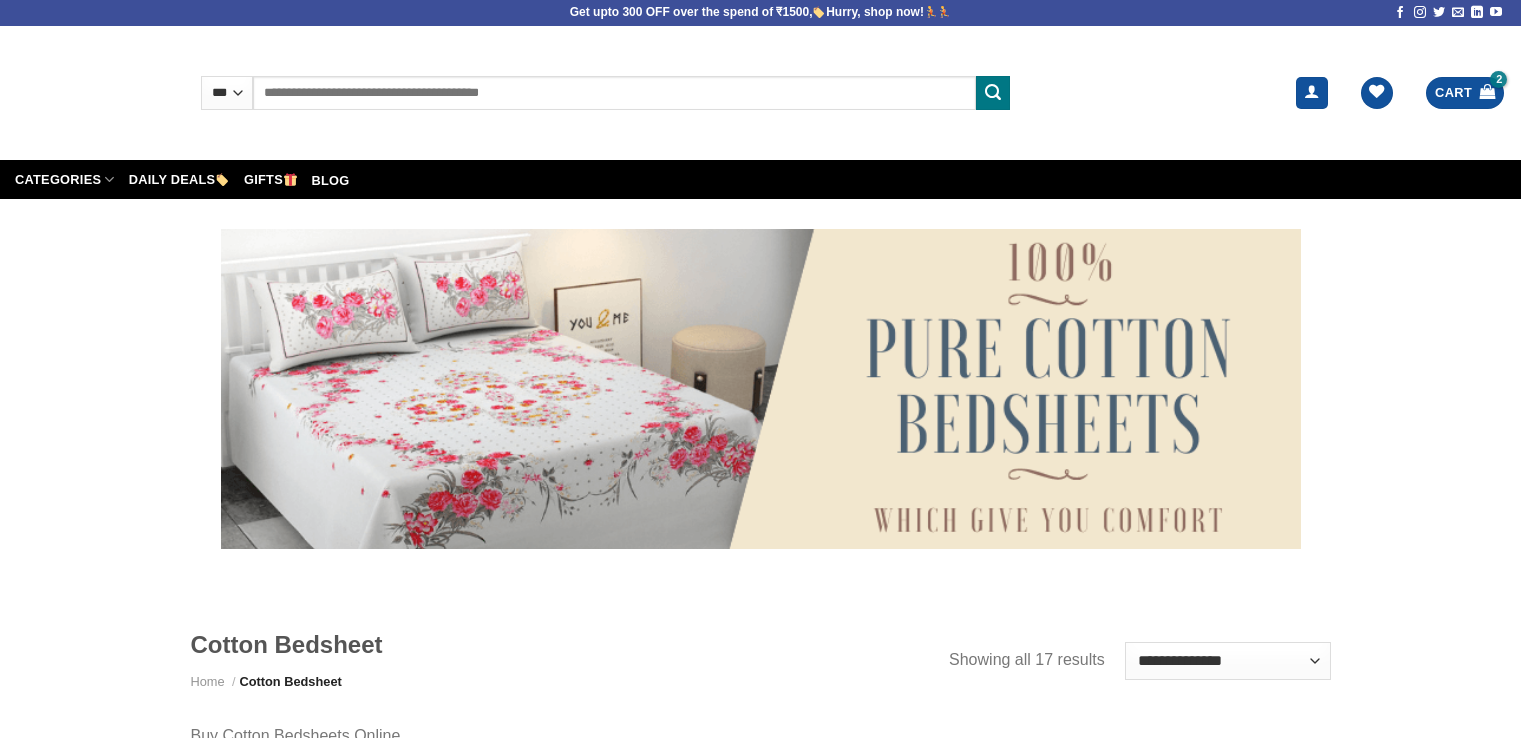 scroll, scrollTop: 500, scrollLeft: 0, axis: vertical 